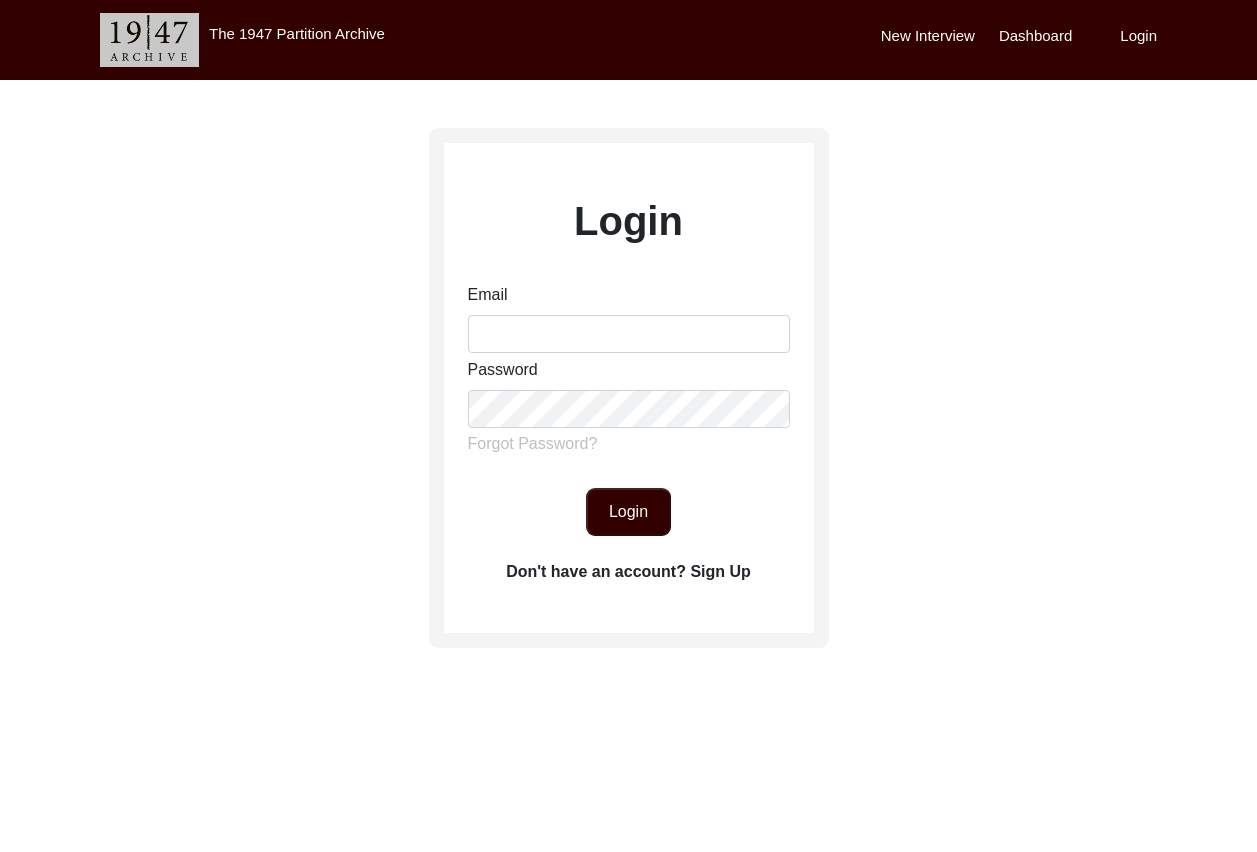 scroll, scrollTop: 0, scrollLeft: 0, axis: both 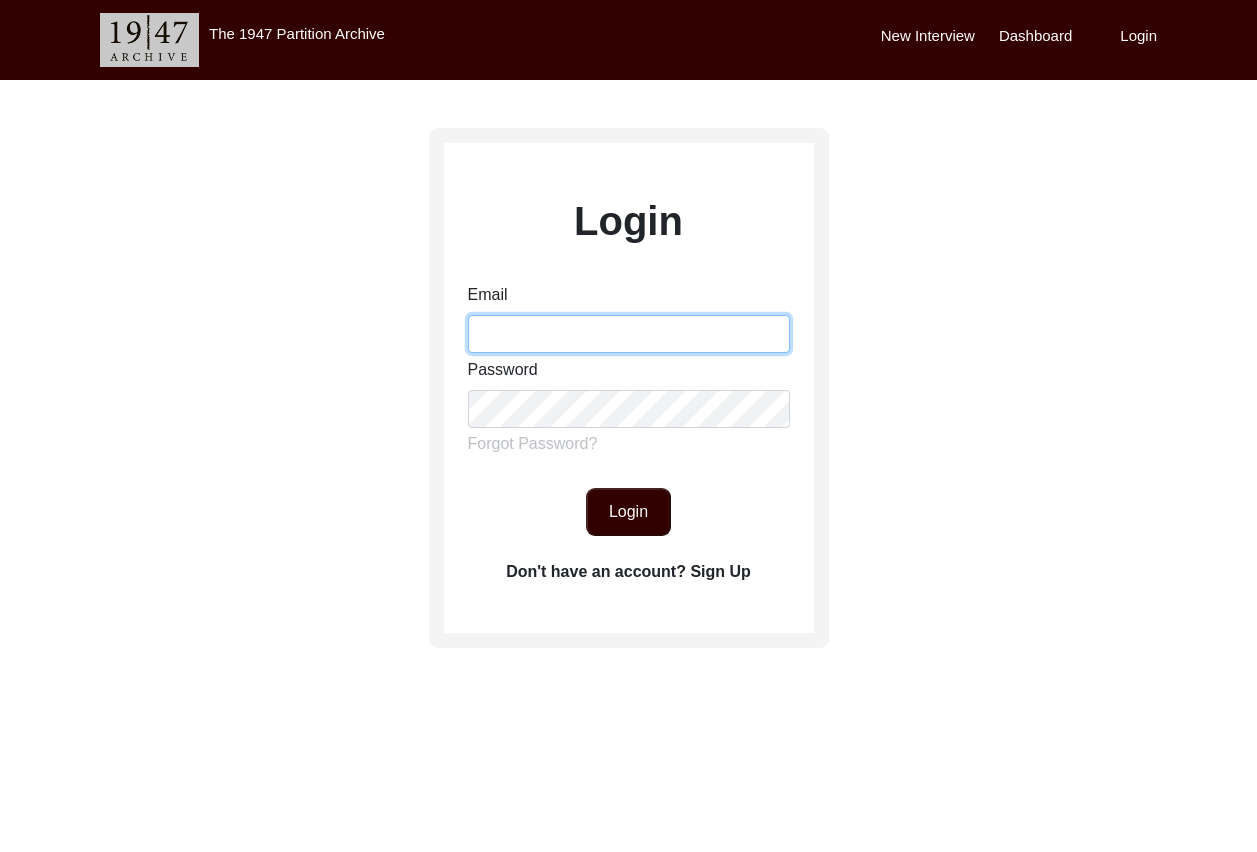 click on "Email" at bounding box center (629, 334) 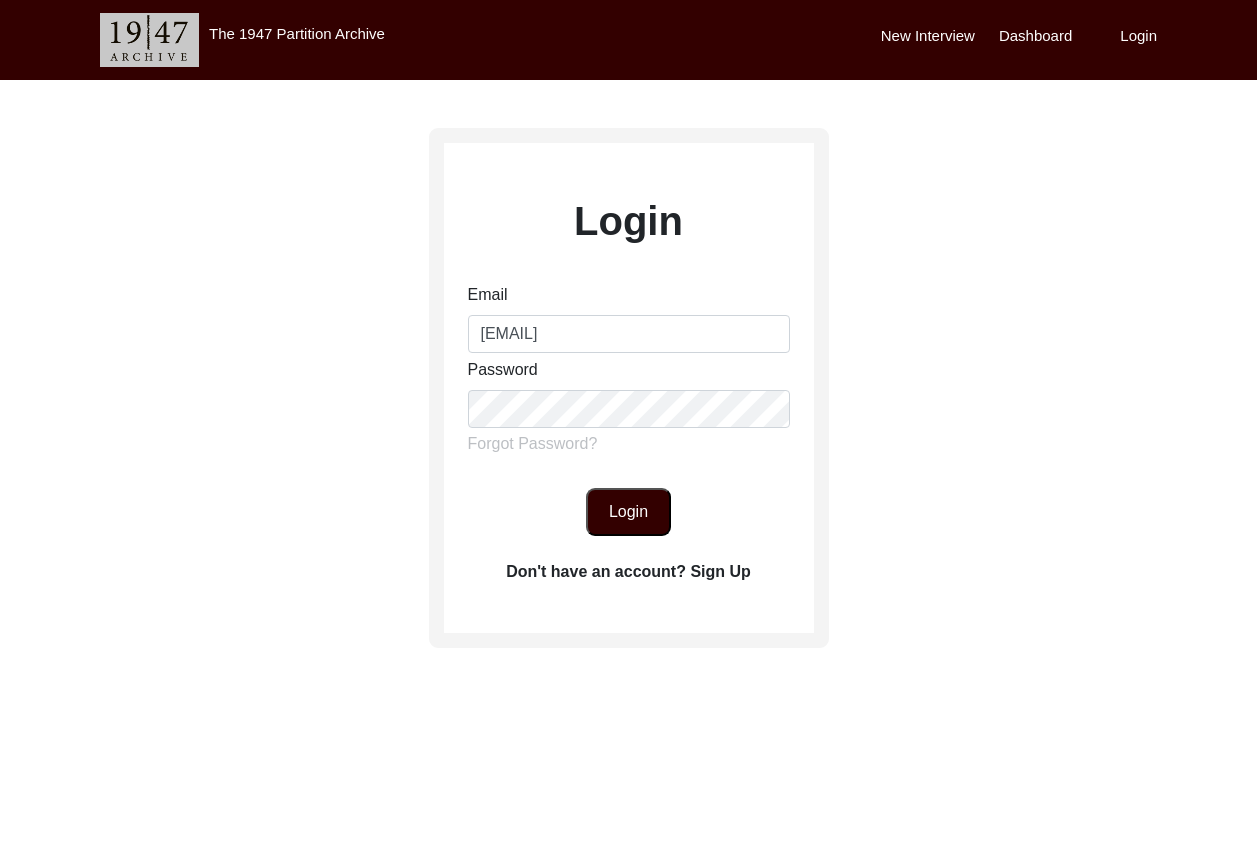 click on "Login" at bounding box center [628, 512] 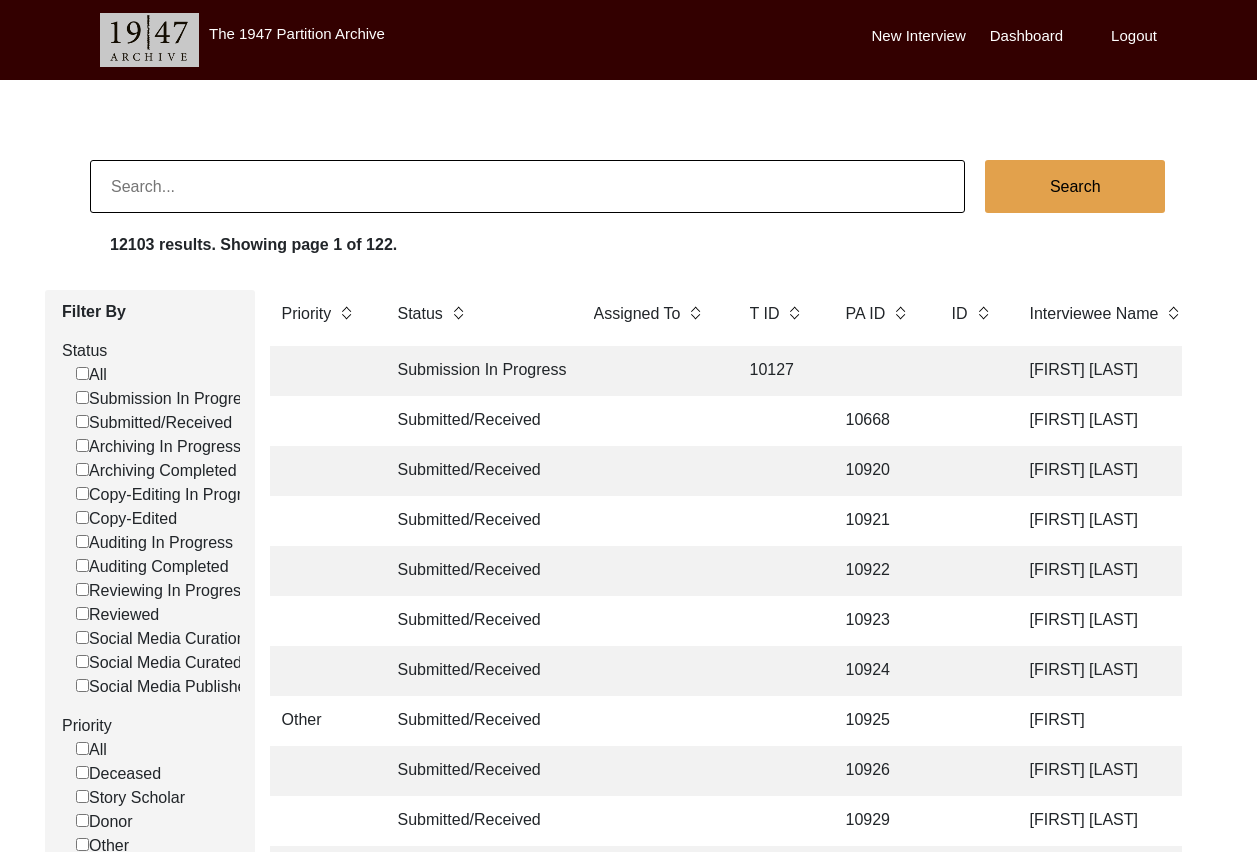 click at bounding box center [527, 186] 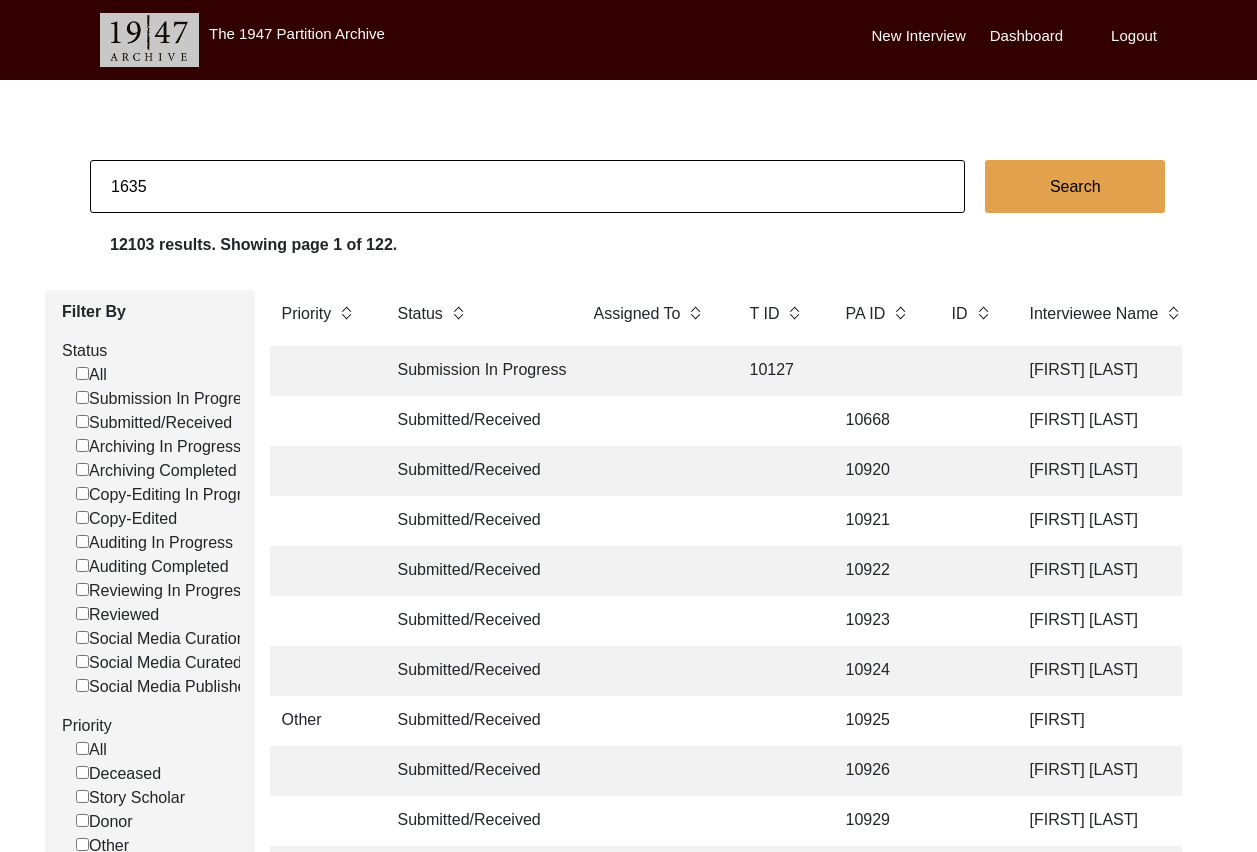 type on "1635" 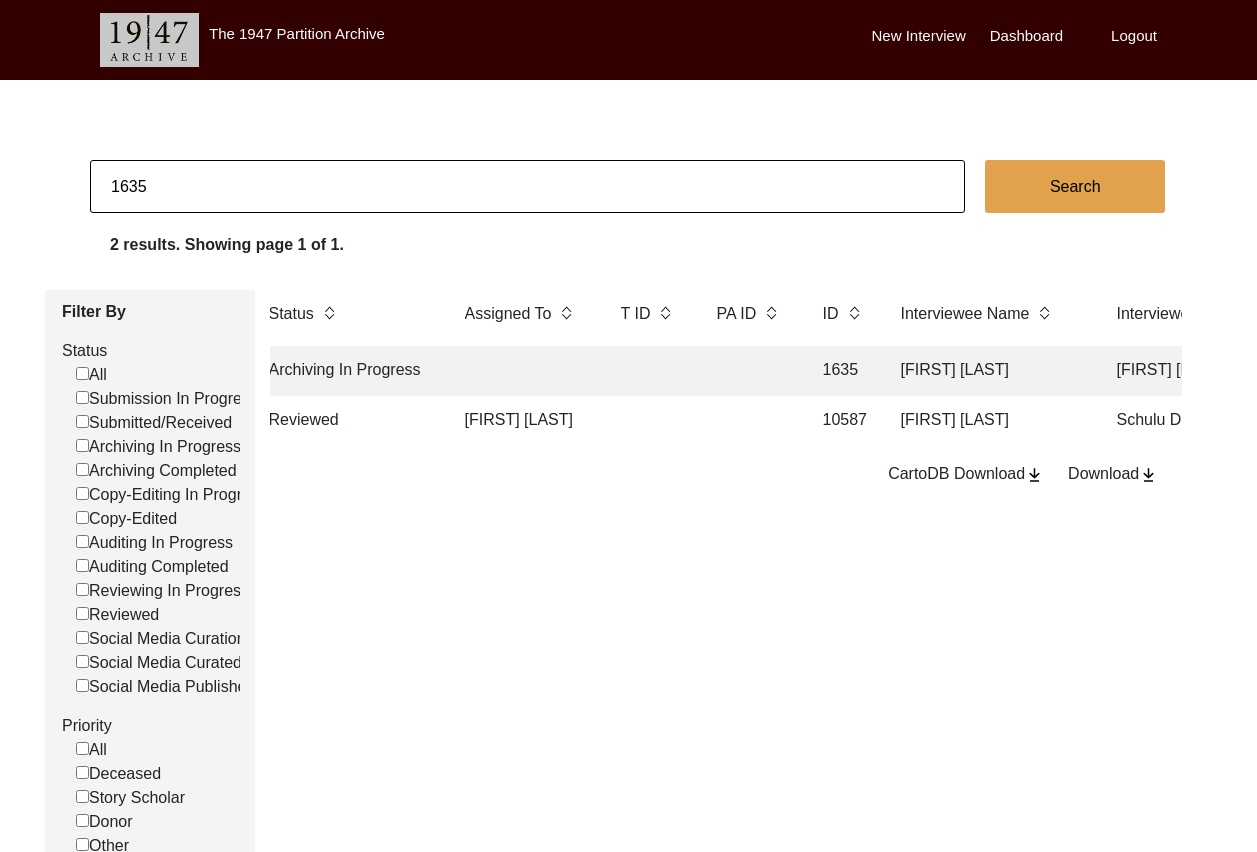 scroll, scrollTop: 0, scrollLeft: 212, axis: horizontal 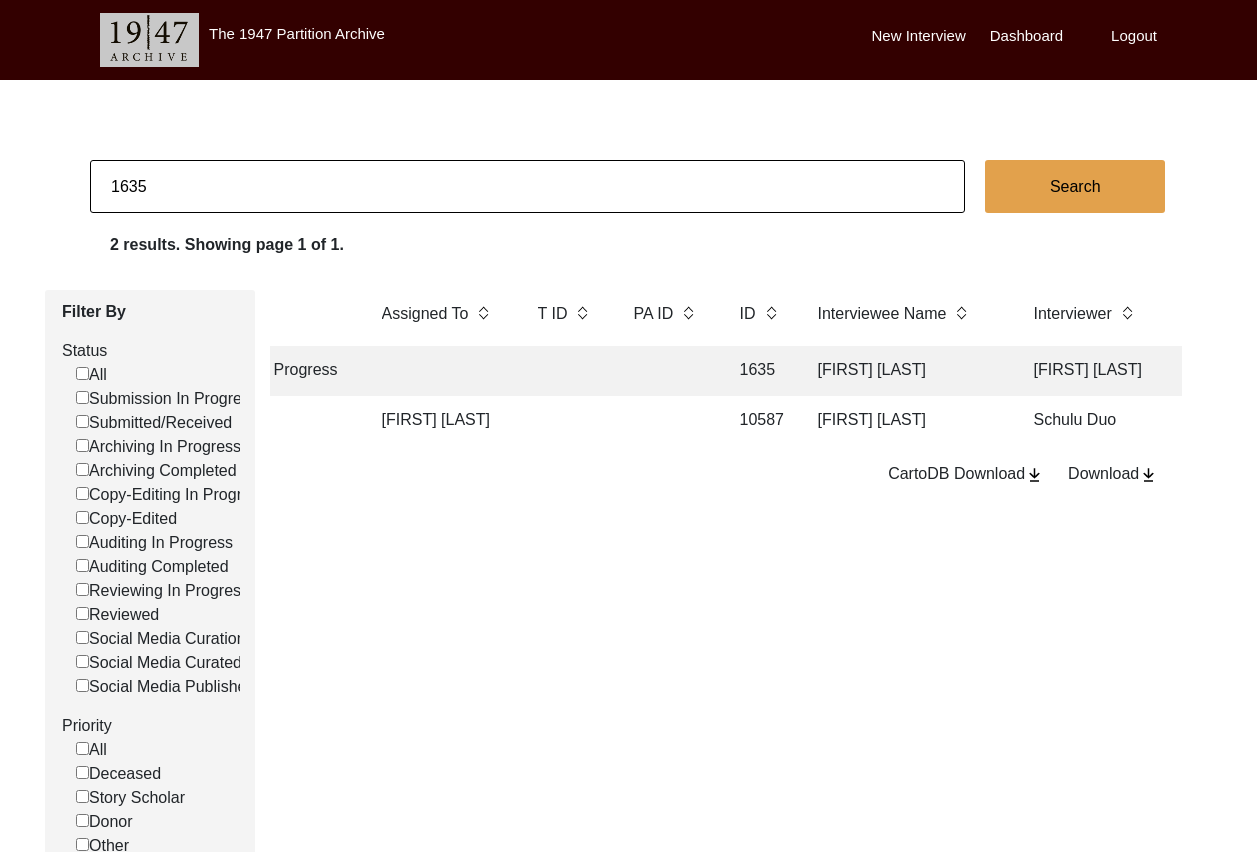 click at bounding box center [667, 371] 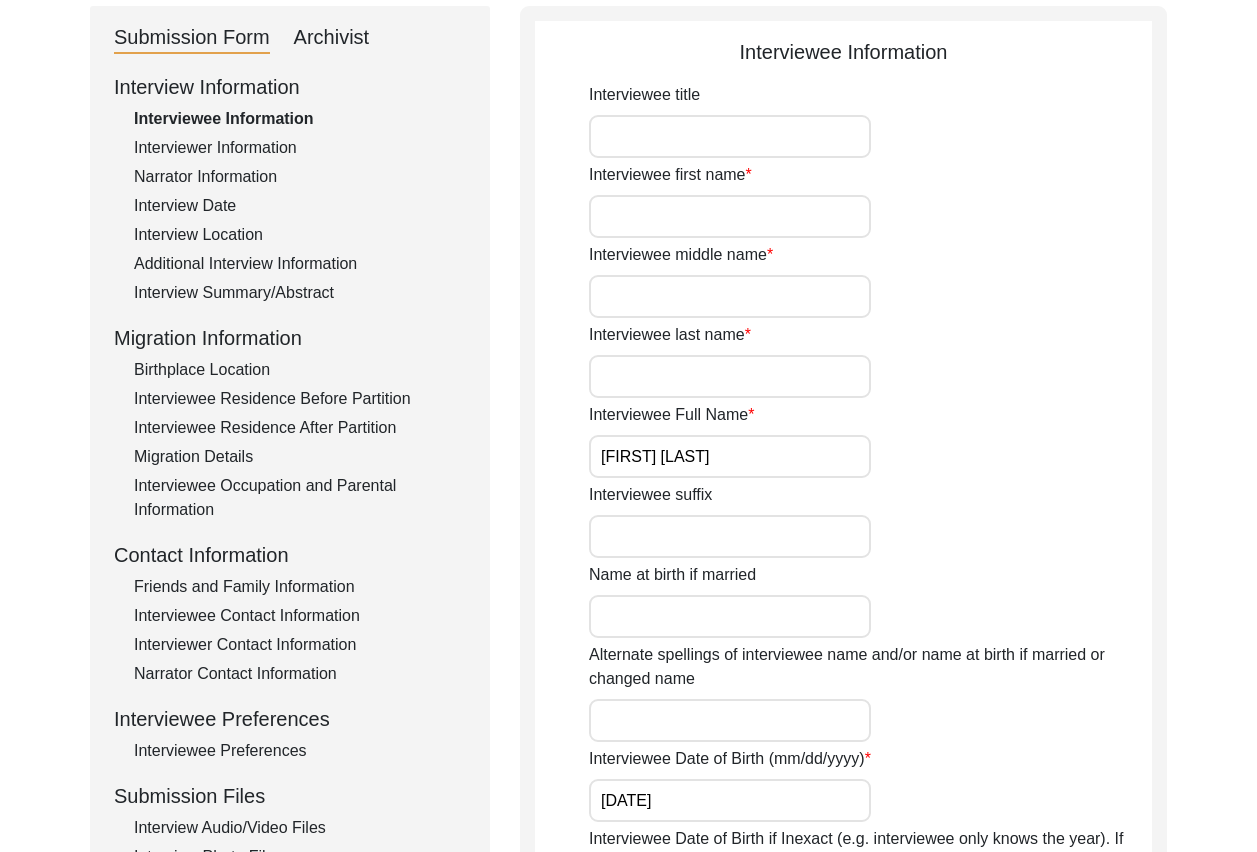 scroll, scrollTop: 218, scrollLeft: 0, axis: vertical 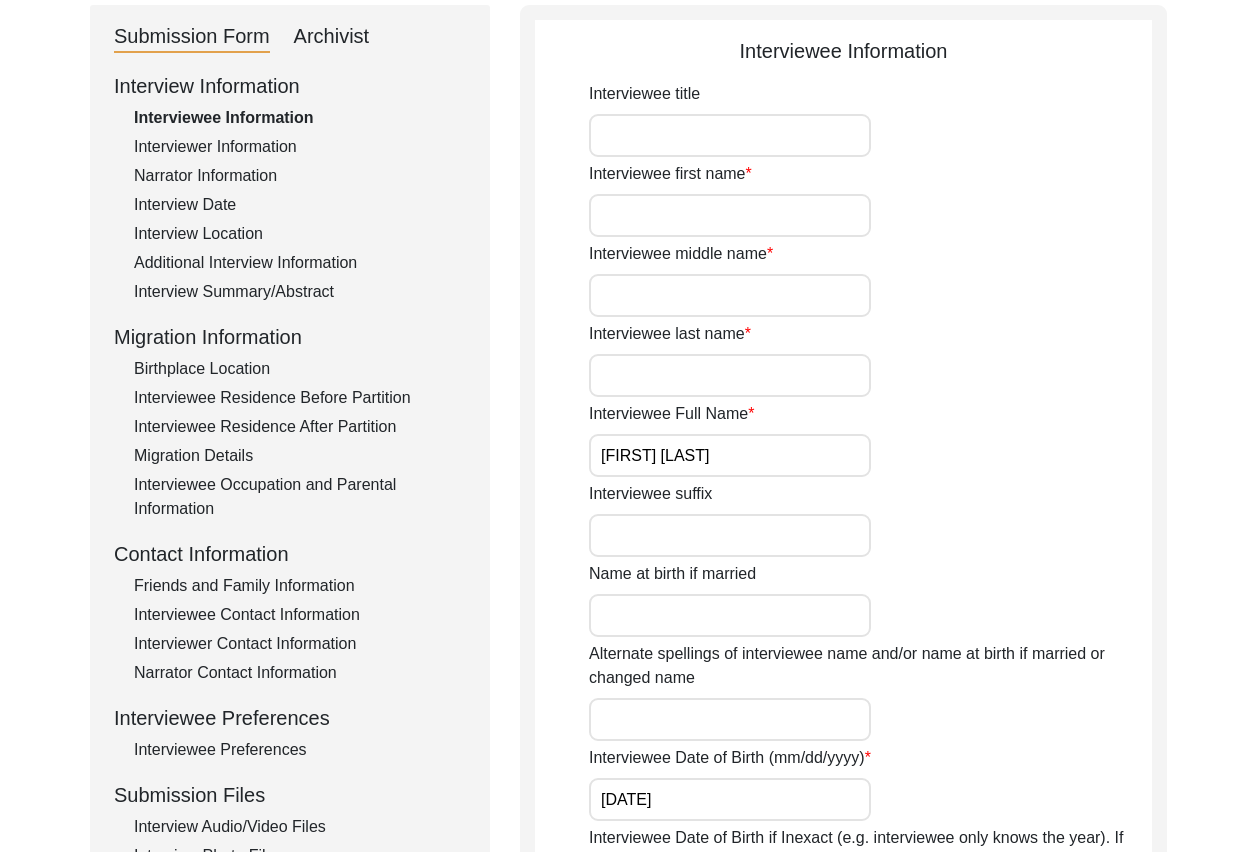 click on "Interview Date" at bounding box center (300, 205) 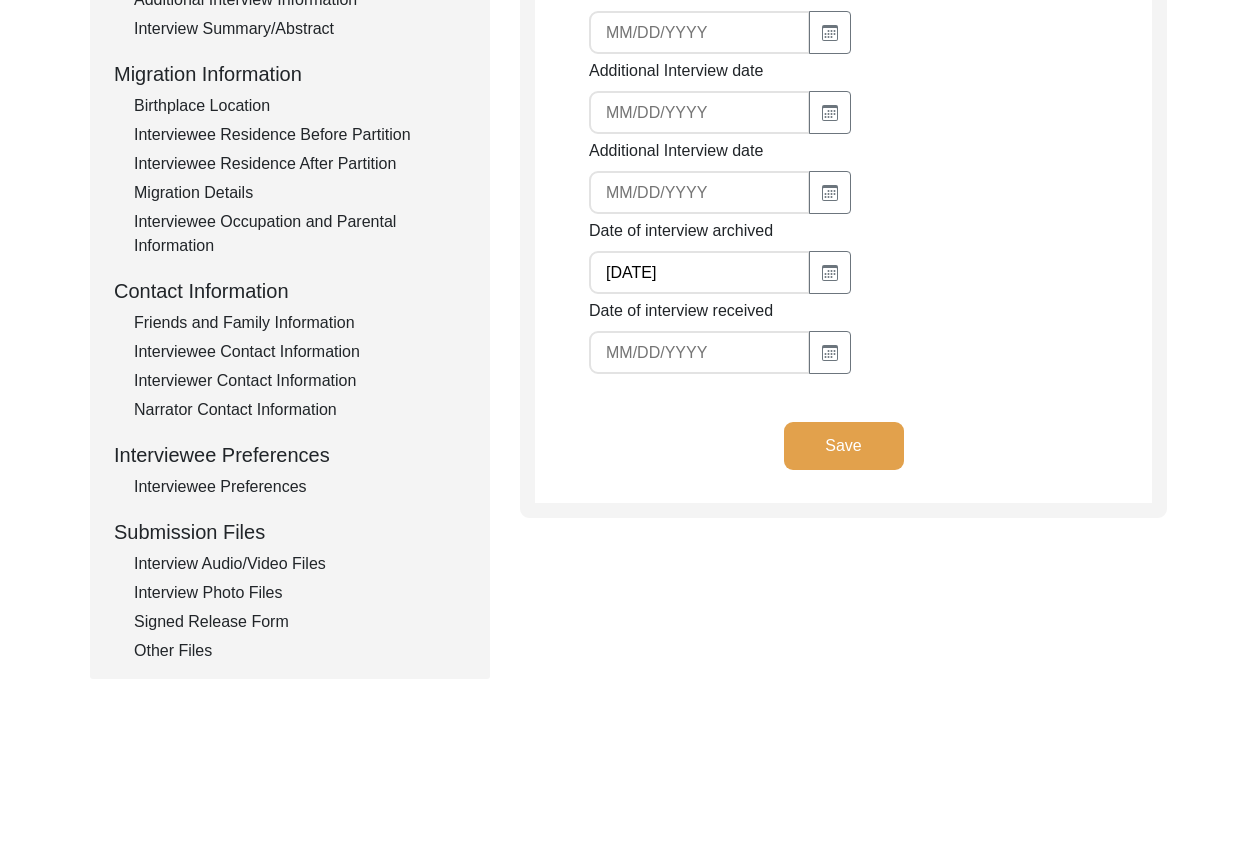 scroll, scrollTop: 480, scrollLeft: 0, axis: vertical 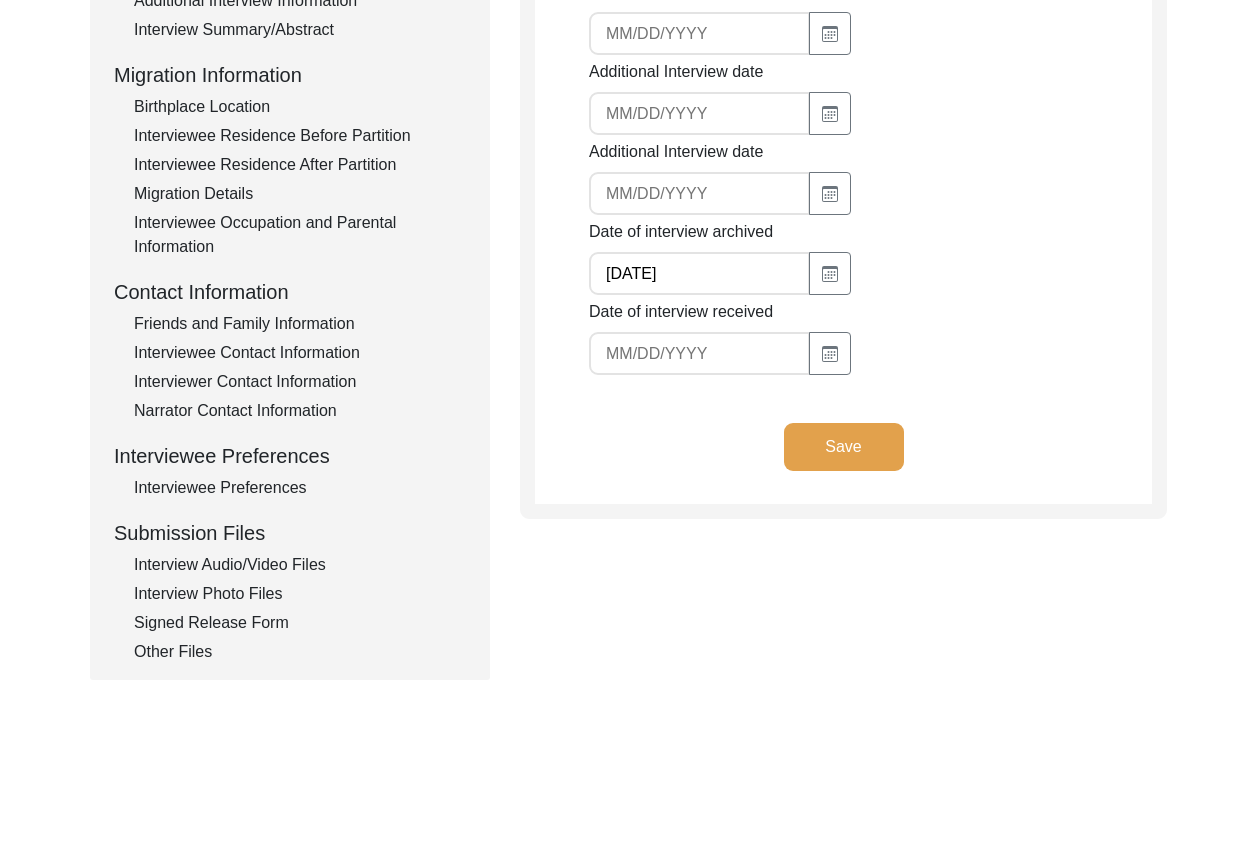 click on "Interviewee Preferences" at bounding box center (300, 488) 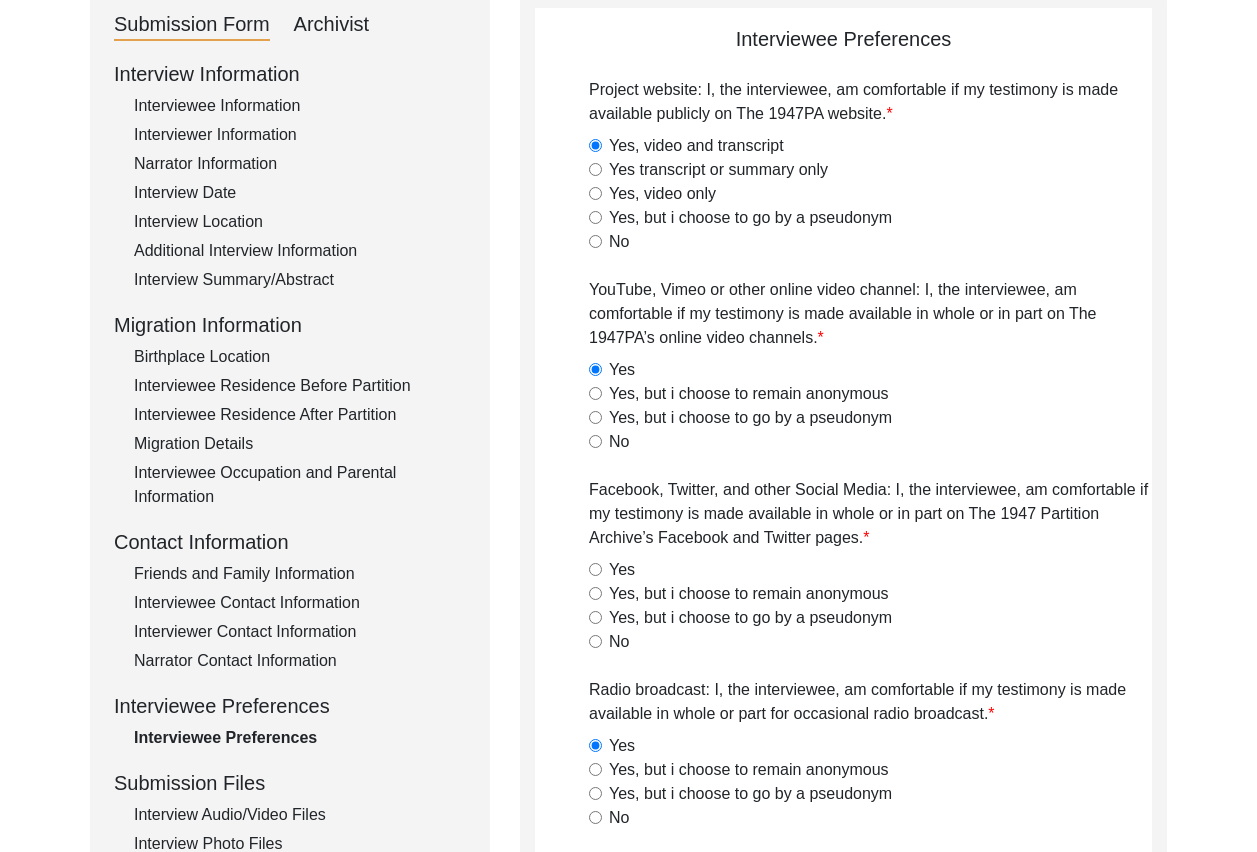 scroll, scrollTop: 323, scrollLeft: 0, axis: vertical 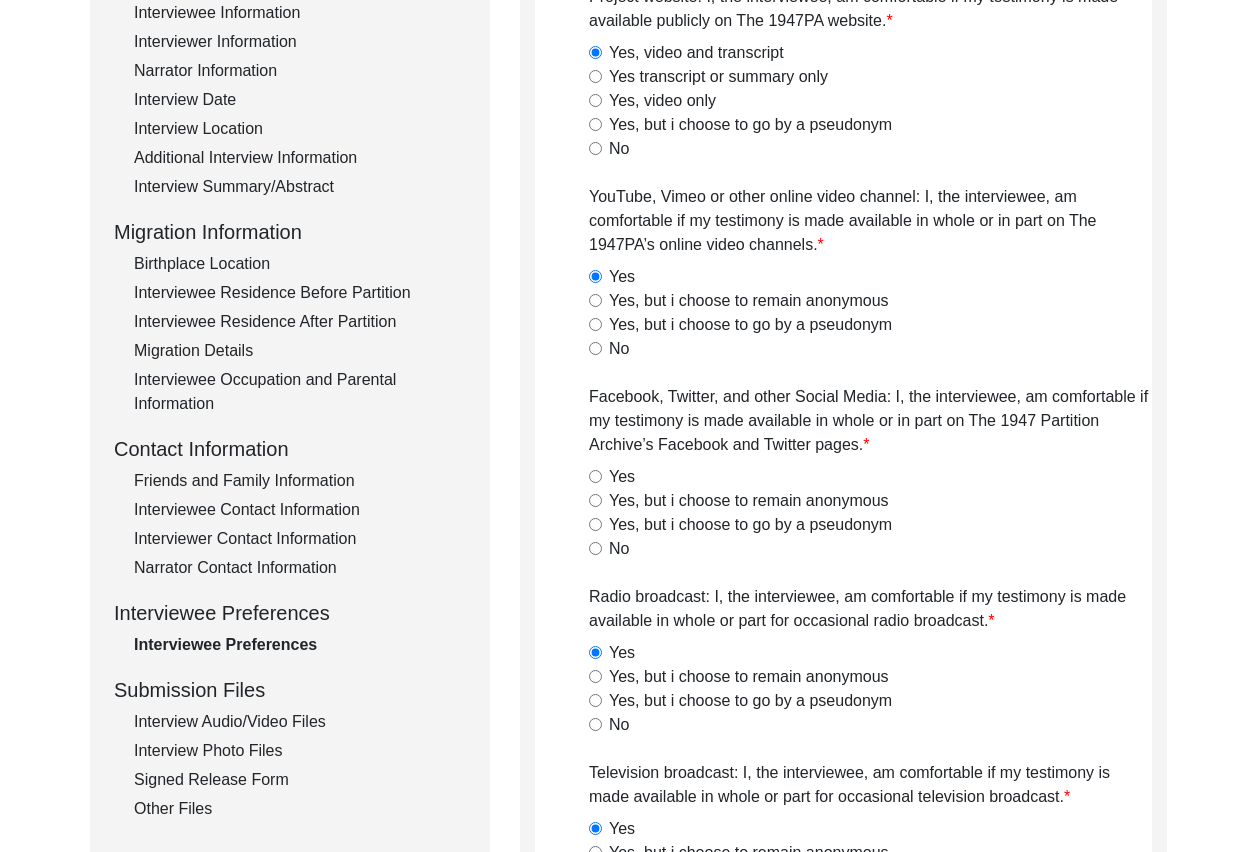 click on "Interviewee Contact Information" at bounding box center [300, 510] 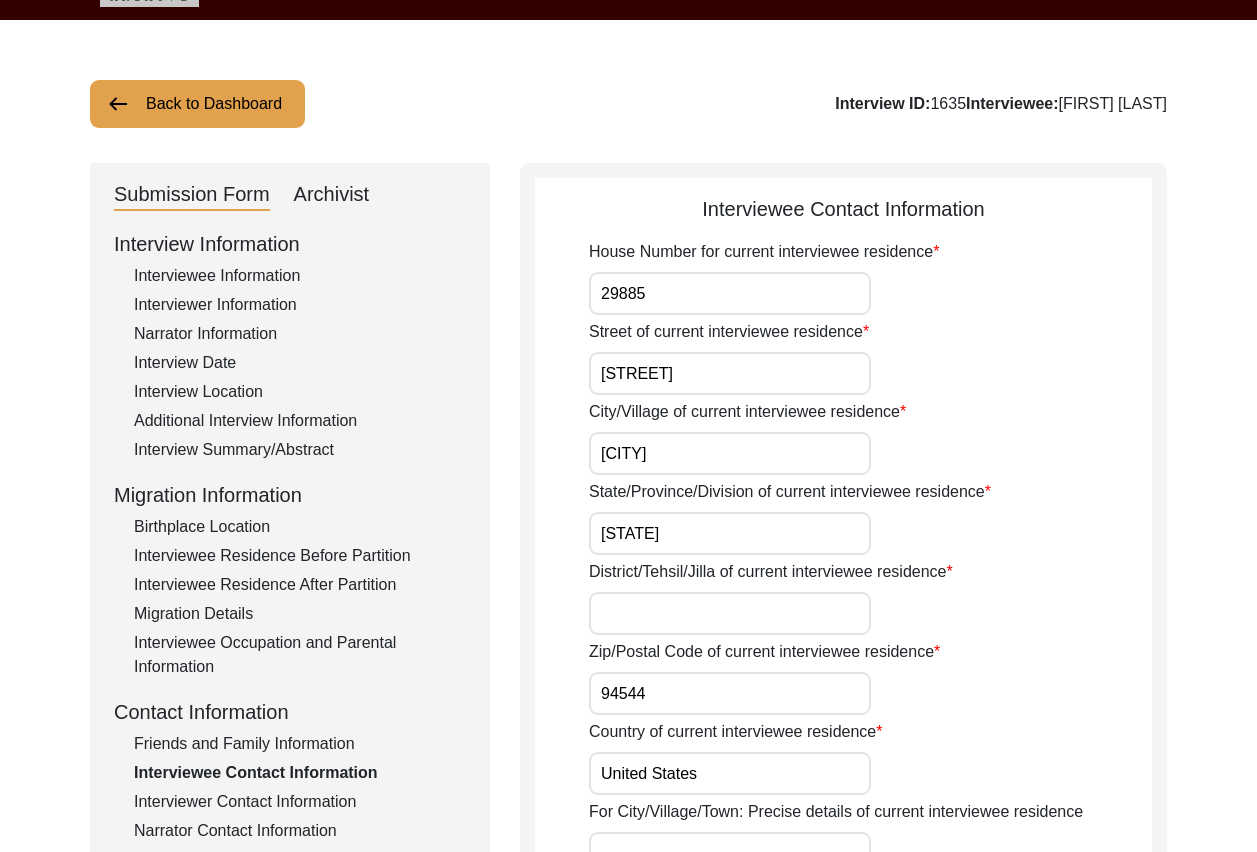 scroll, scrollTop: 0, scrollLeft: 0, axis: both 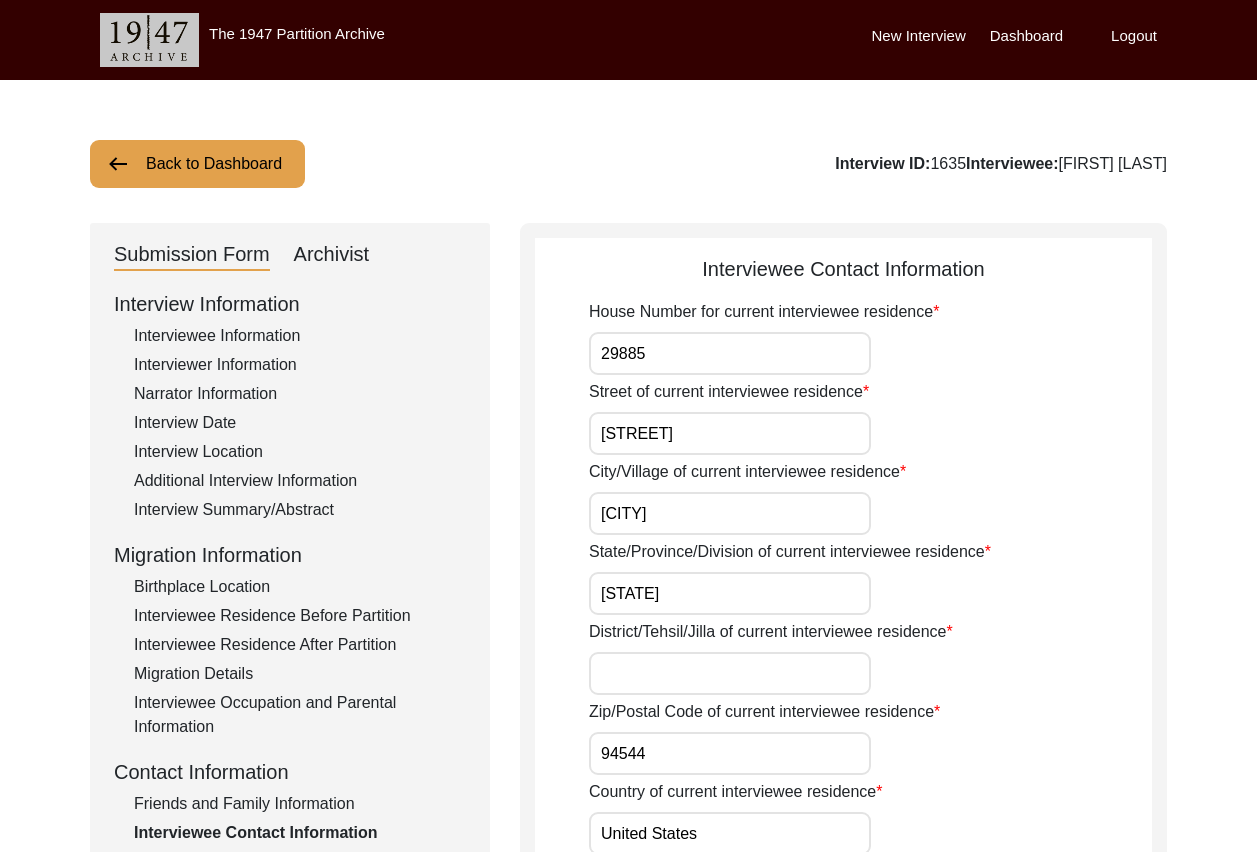 click on "Interviewee Information" at bounding box center (300, 336) 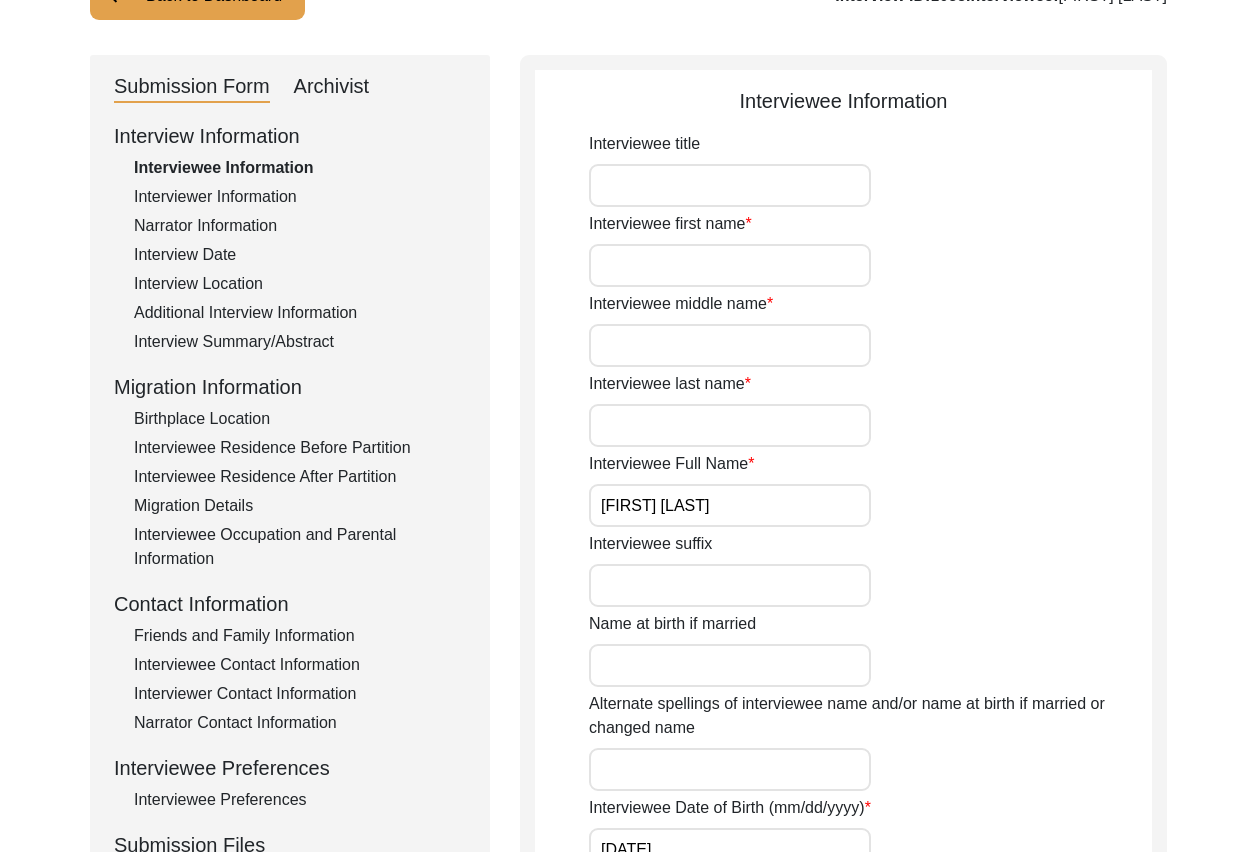 scroll, scrollTop: 0, scrollLeft: 0, axis: both 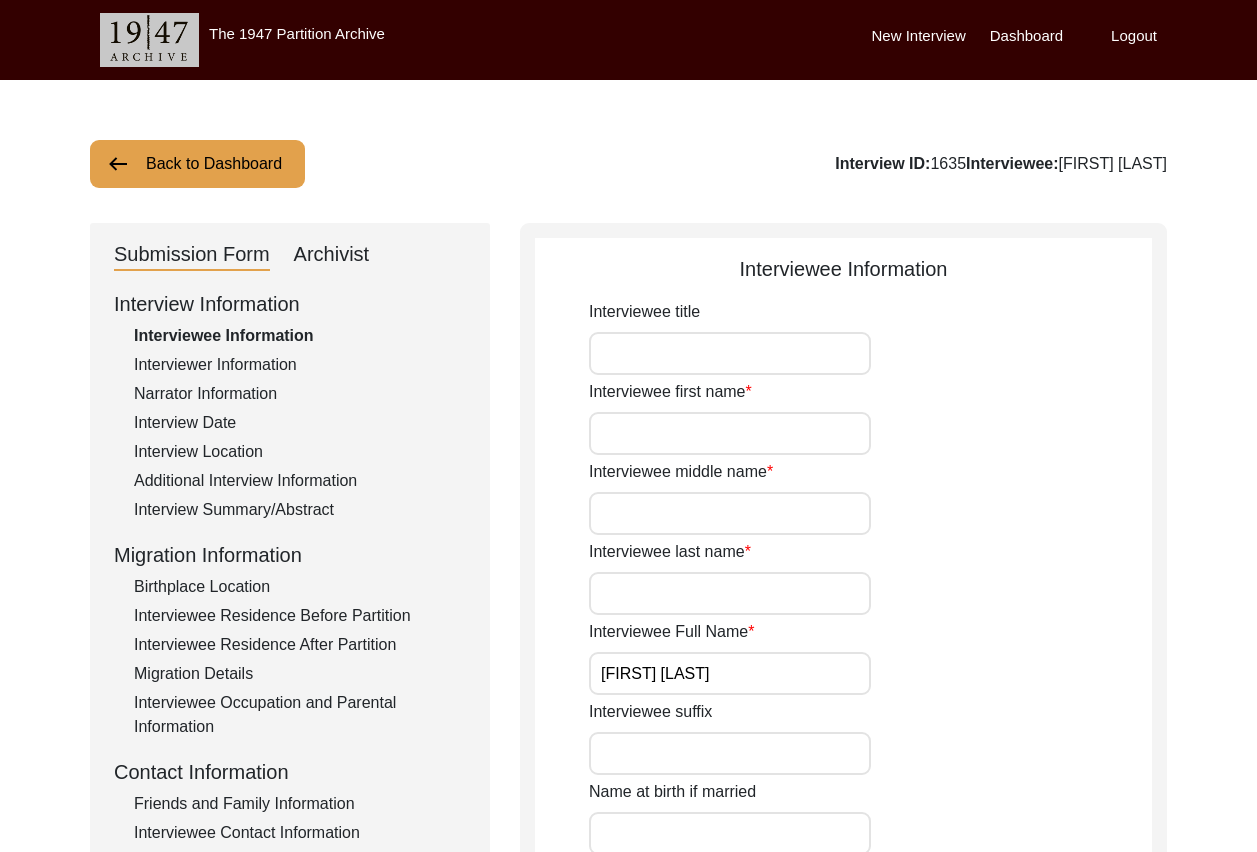 click on "Interview Summary/Abstract" at bounding box center (300, 510) 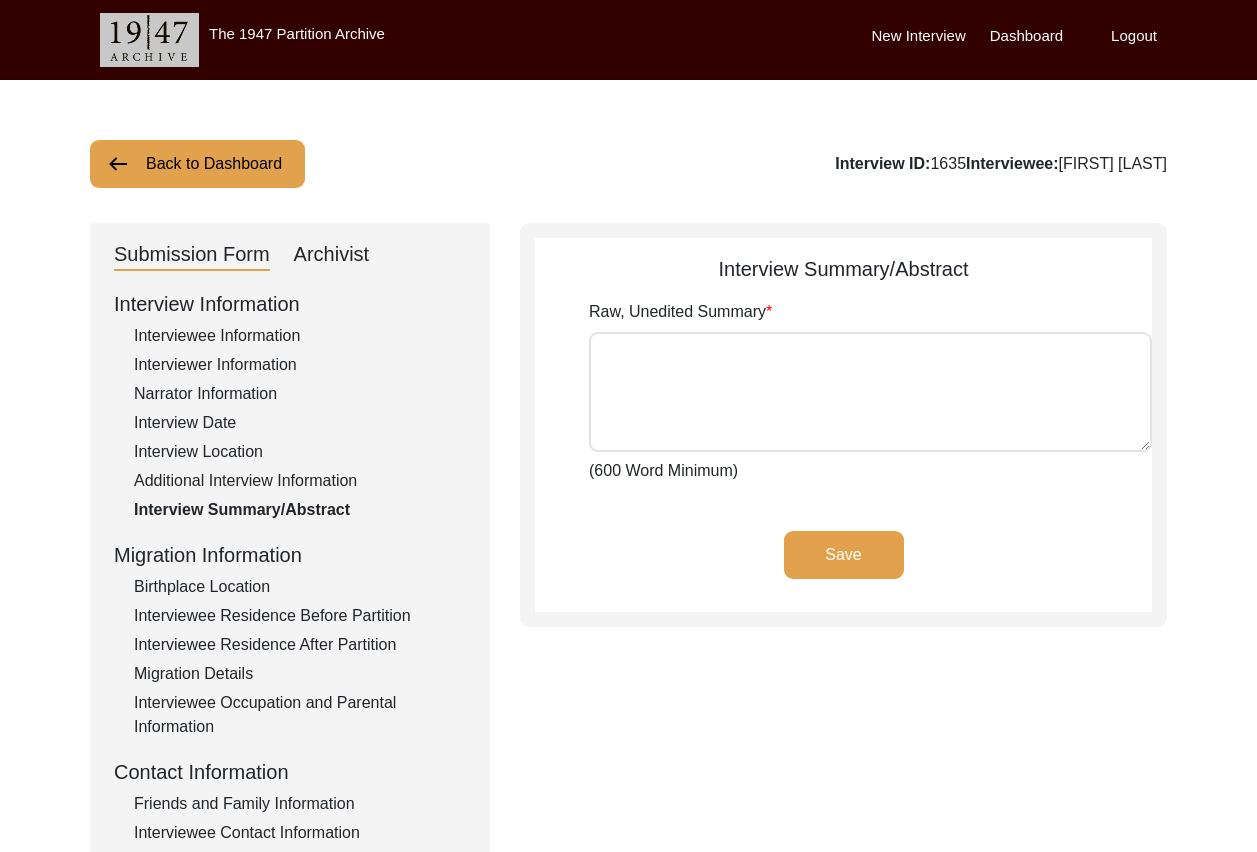 click on "Archivist" at bounding box center [332, 255] 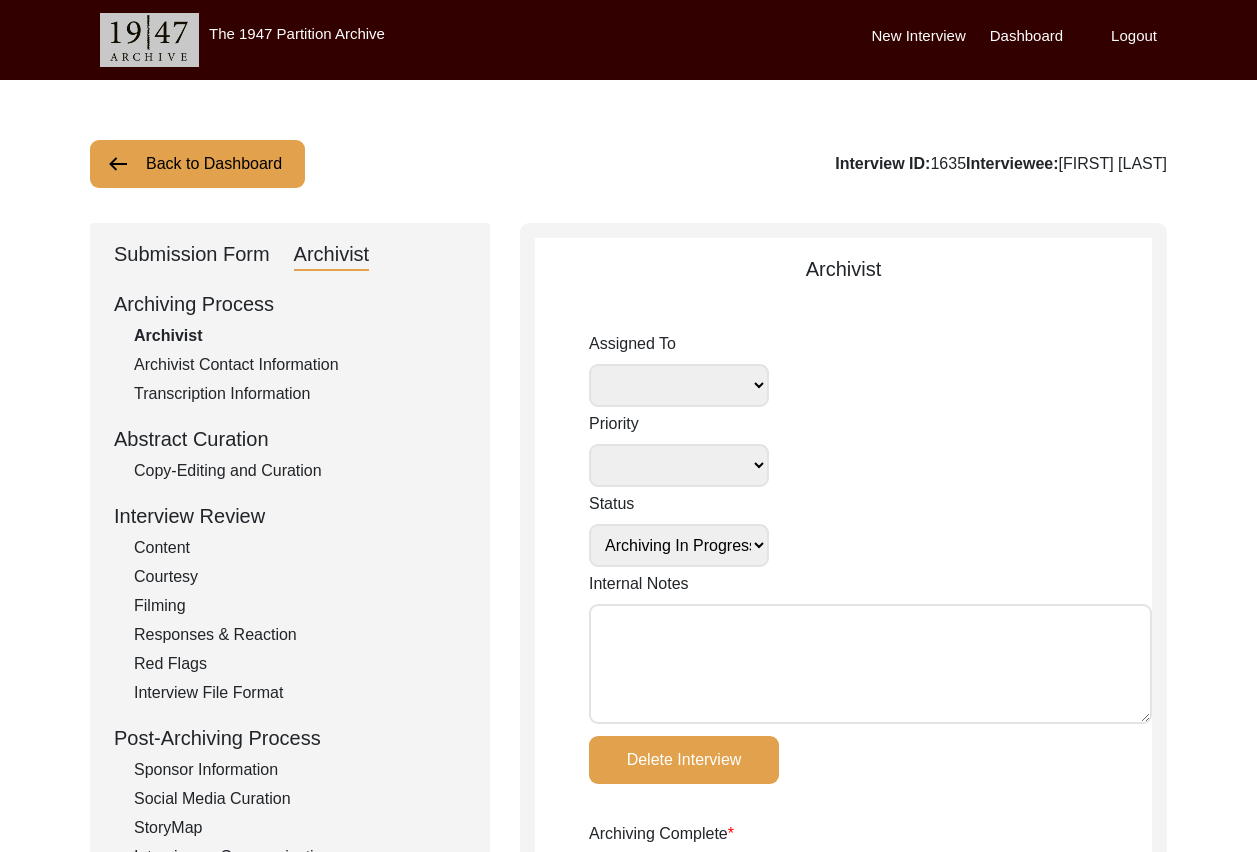 click on "Copy-Editing and Curation" at bounding box center [300, 471] 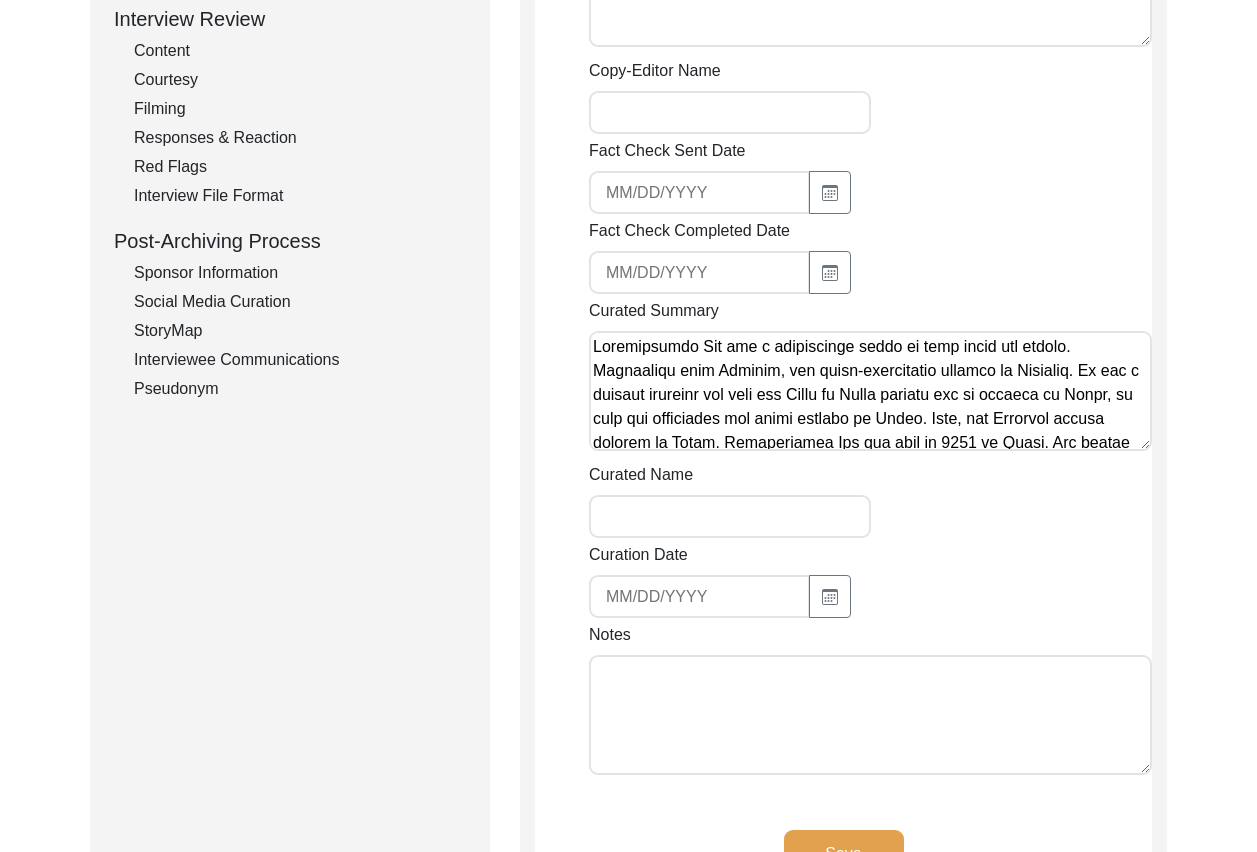 scroll, scrollTop: 479, scrollLeft: 0, axis: vertical 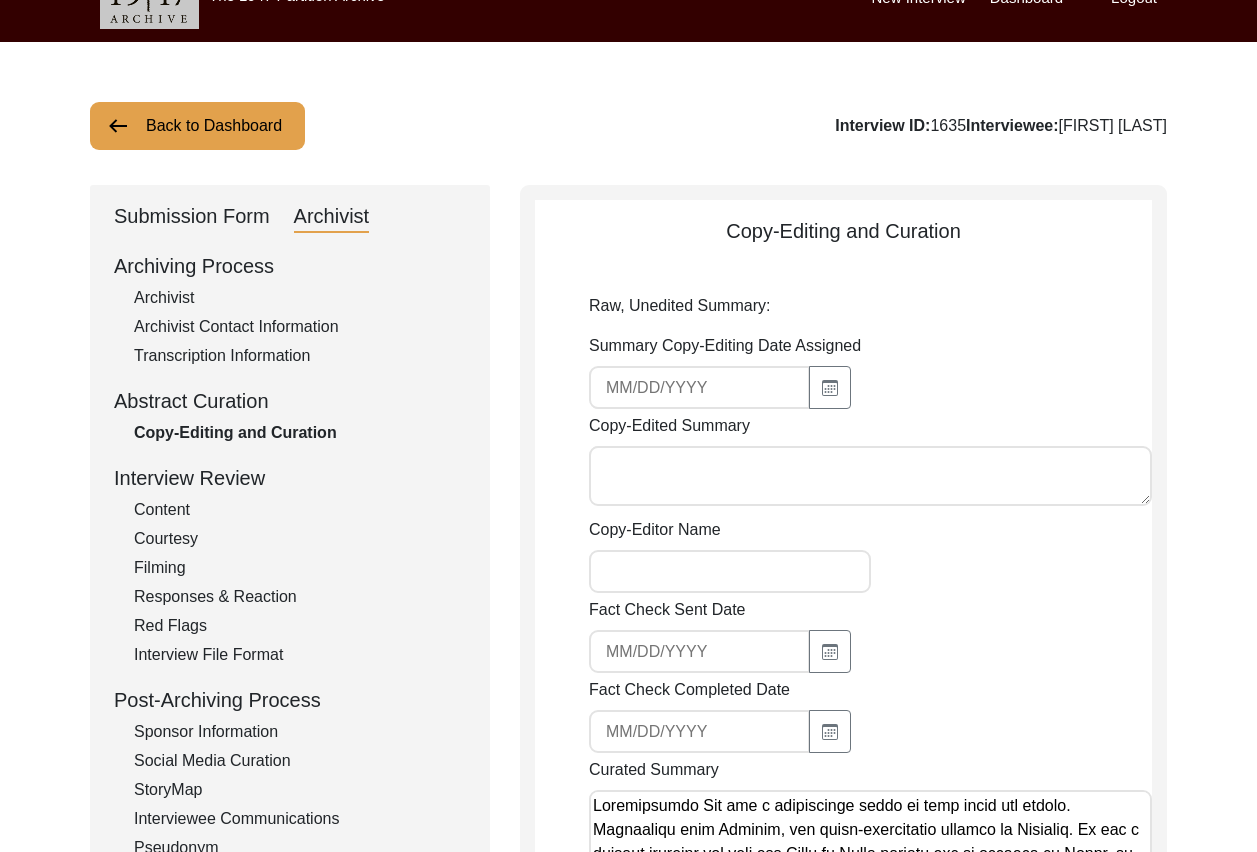 click on "Submission Form" at bounding box center (192, 217) 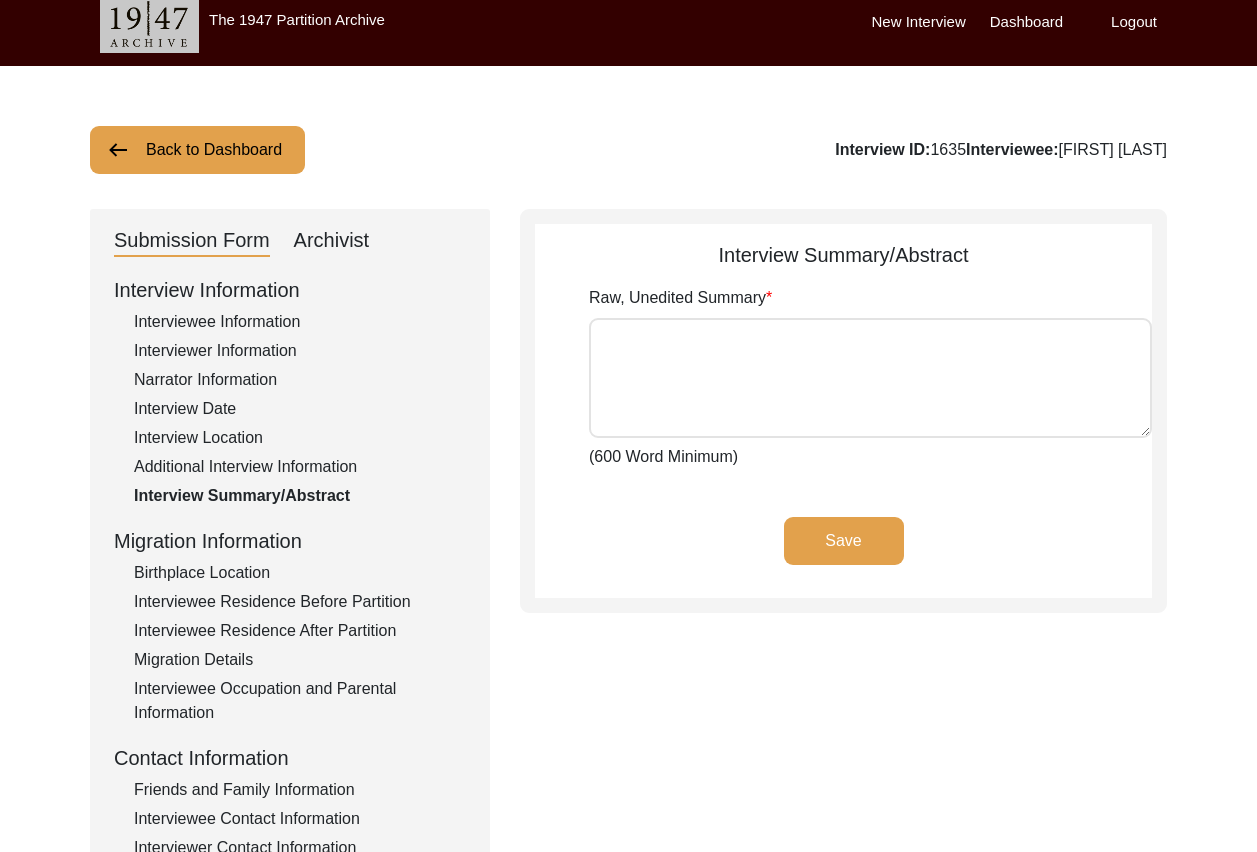 scroll, scrollTop: 0, scrollLeft: 0, axis: both 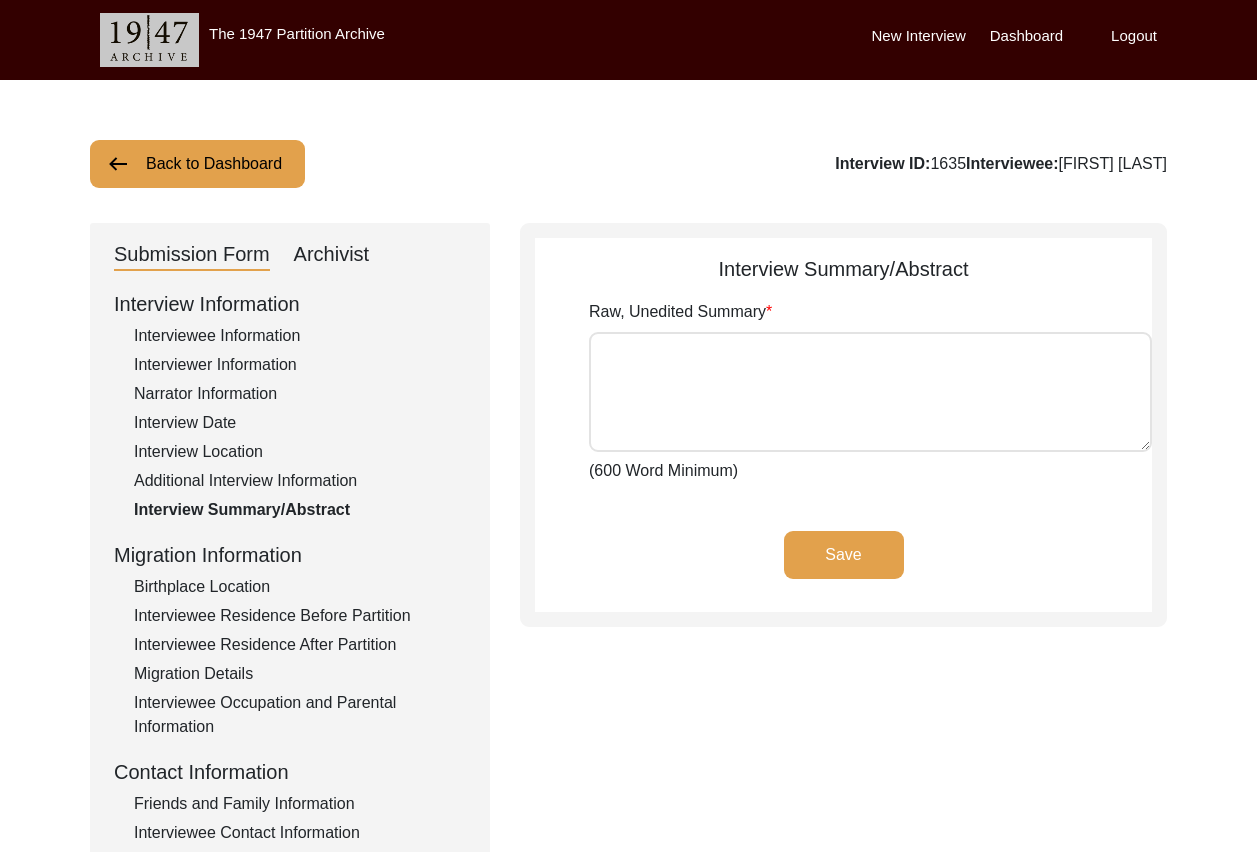 click on "Back to Dashboard" at bounding box center (197, 164) 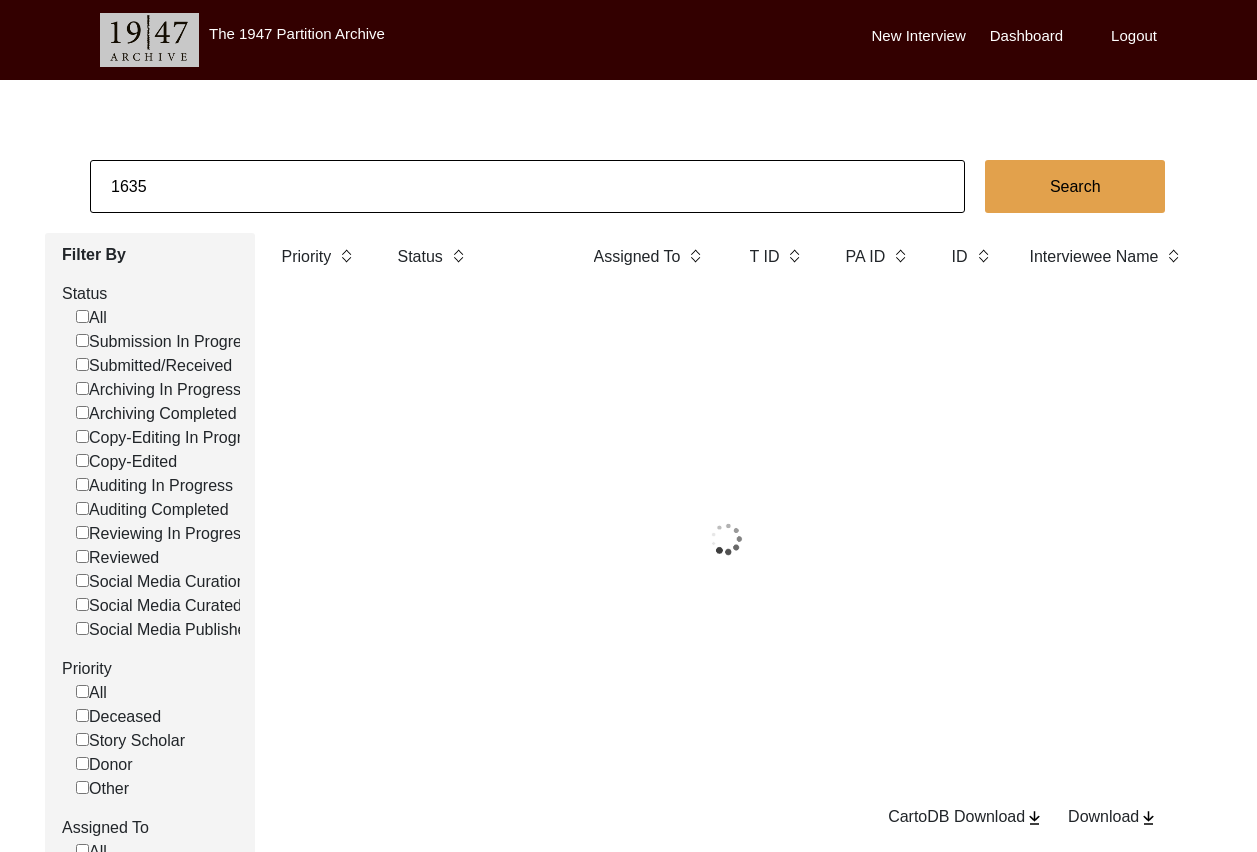 click on "1635" at bounding box center [527, 186] 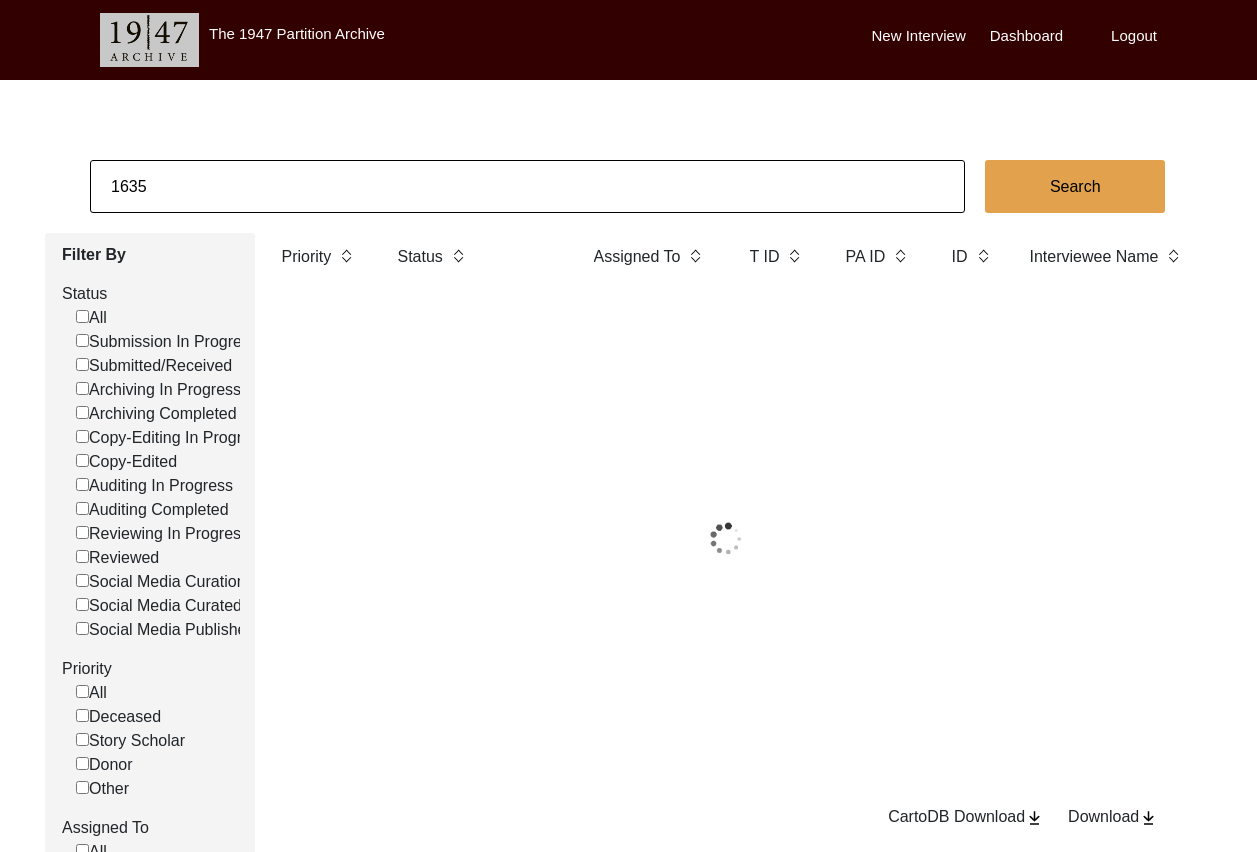 click on "1635" at bounding box center [527, 186] 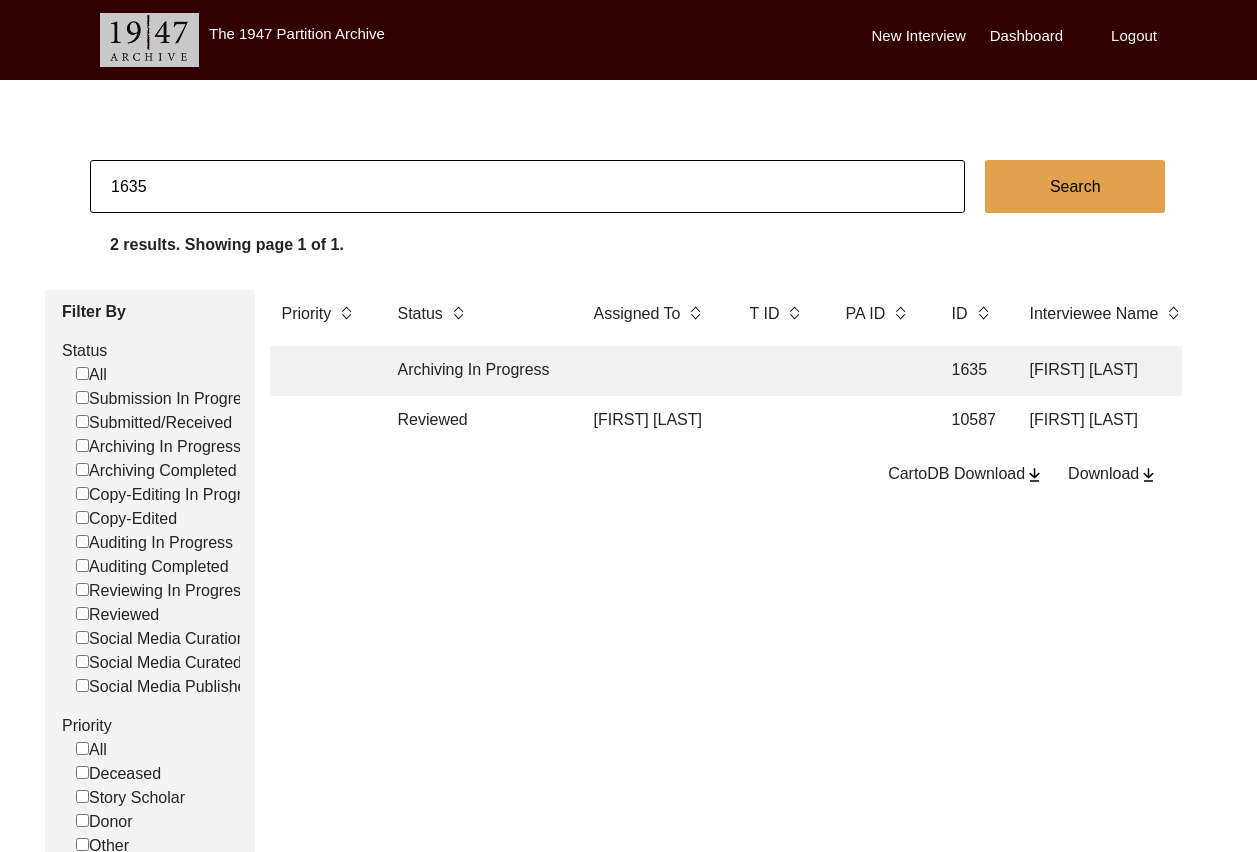 click on "1635" at bounding box center [527, 186] 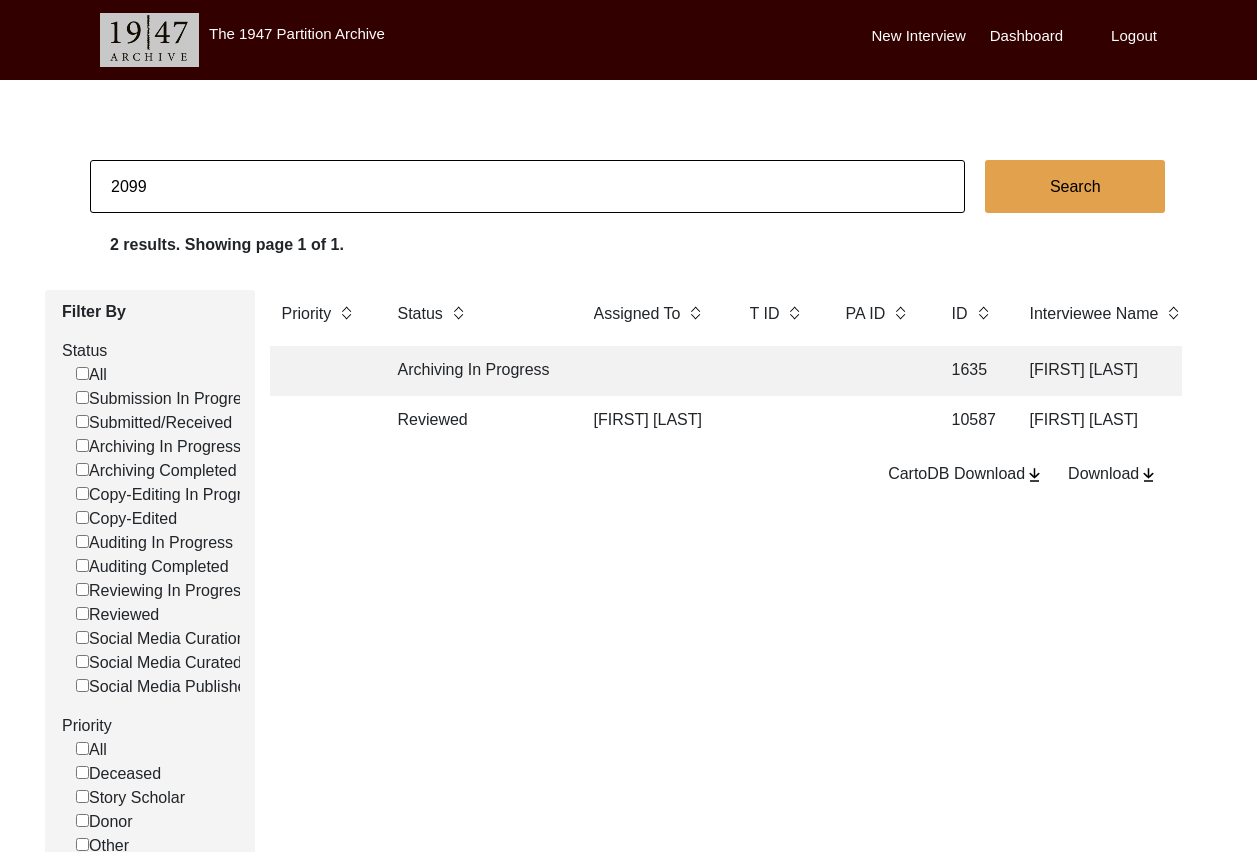 type on "2099" 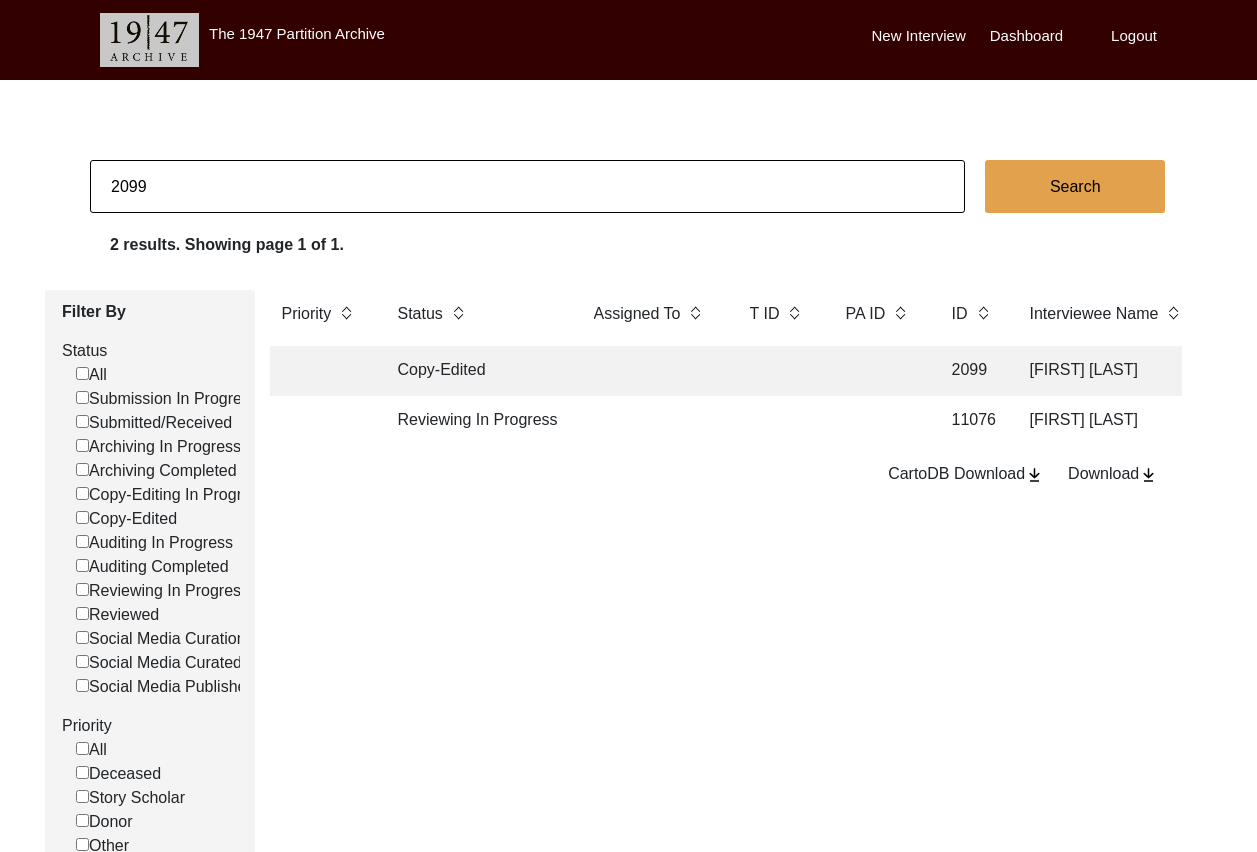 click at bounding box center [652, 371] 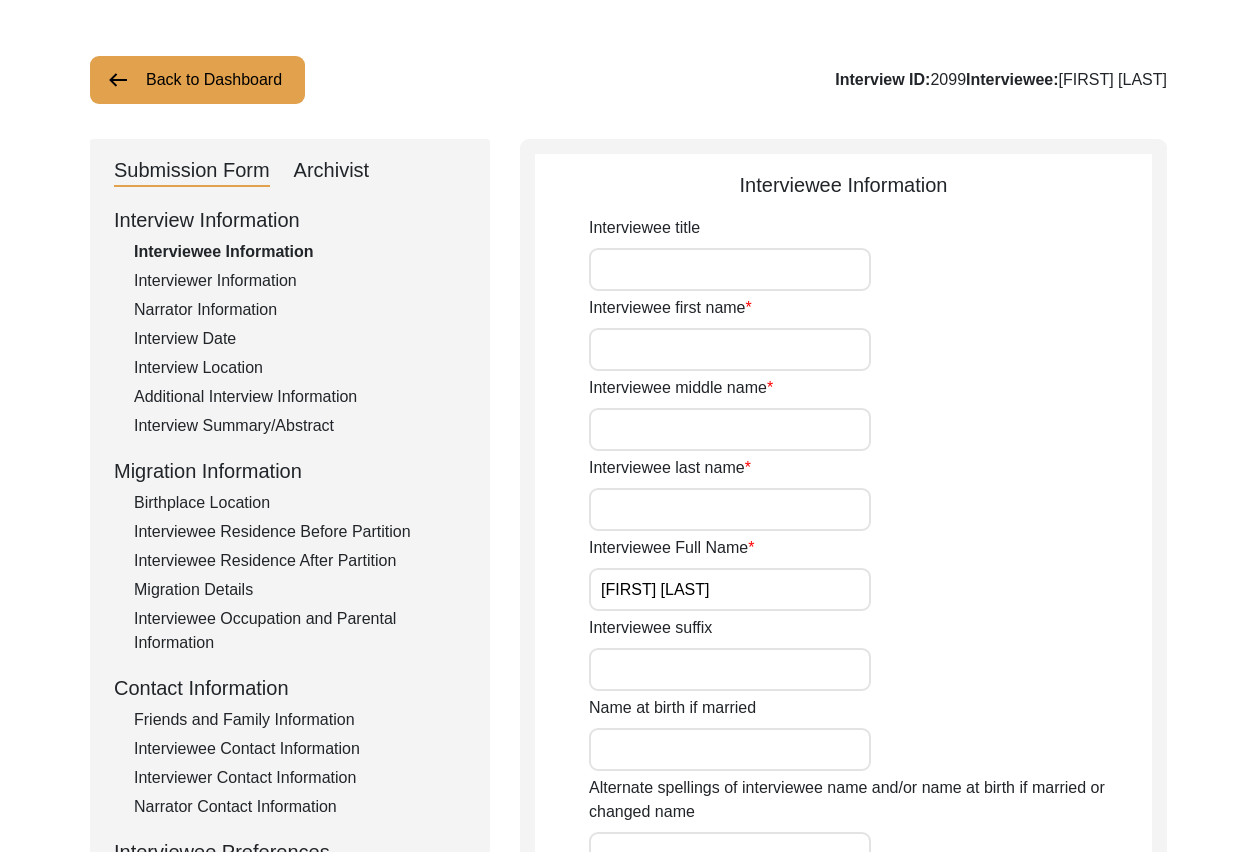 scroll, scrollTop: 87, scrollLeft: 0, axis: vertical 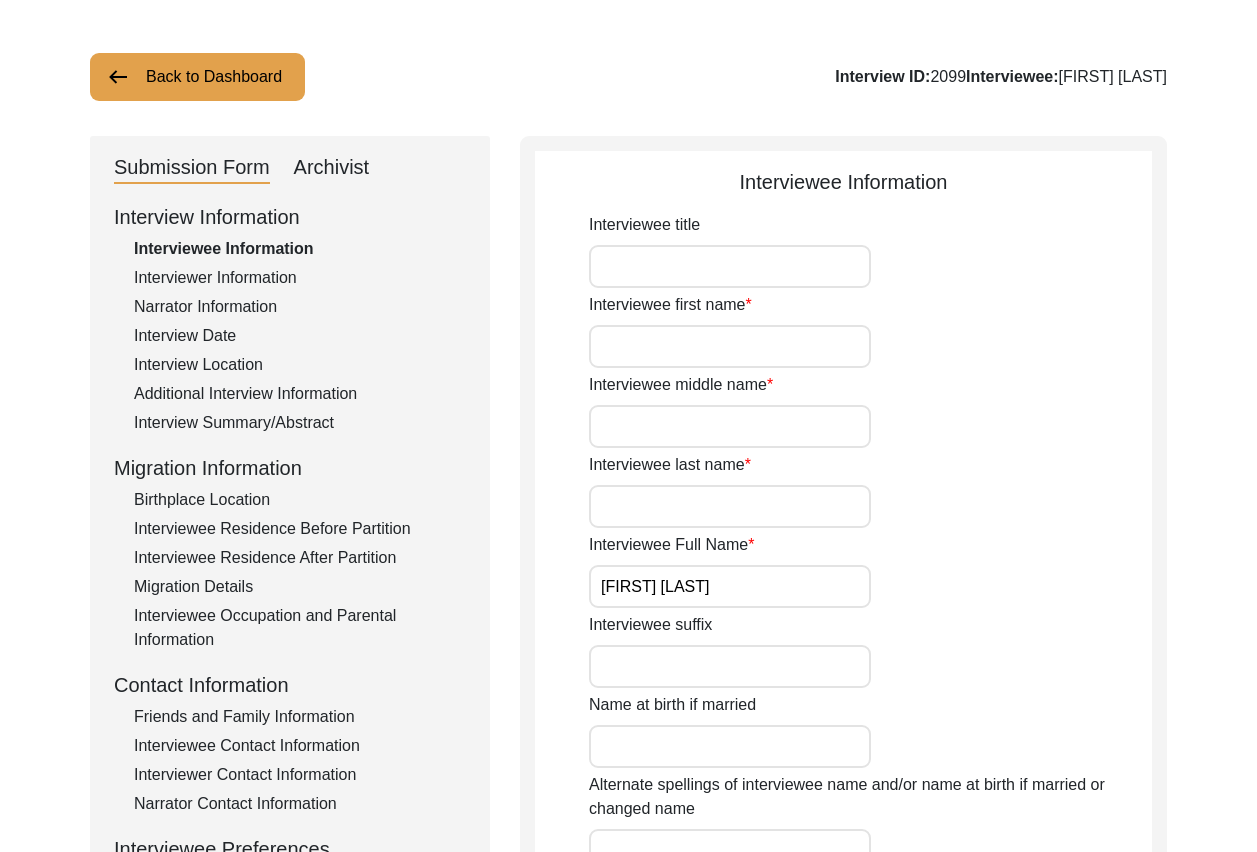 click on "Back to Dashboard" at bounding box center [197, 77] 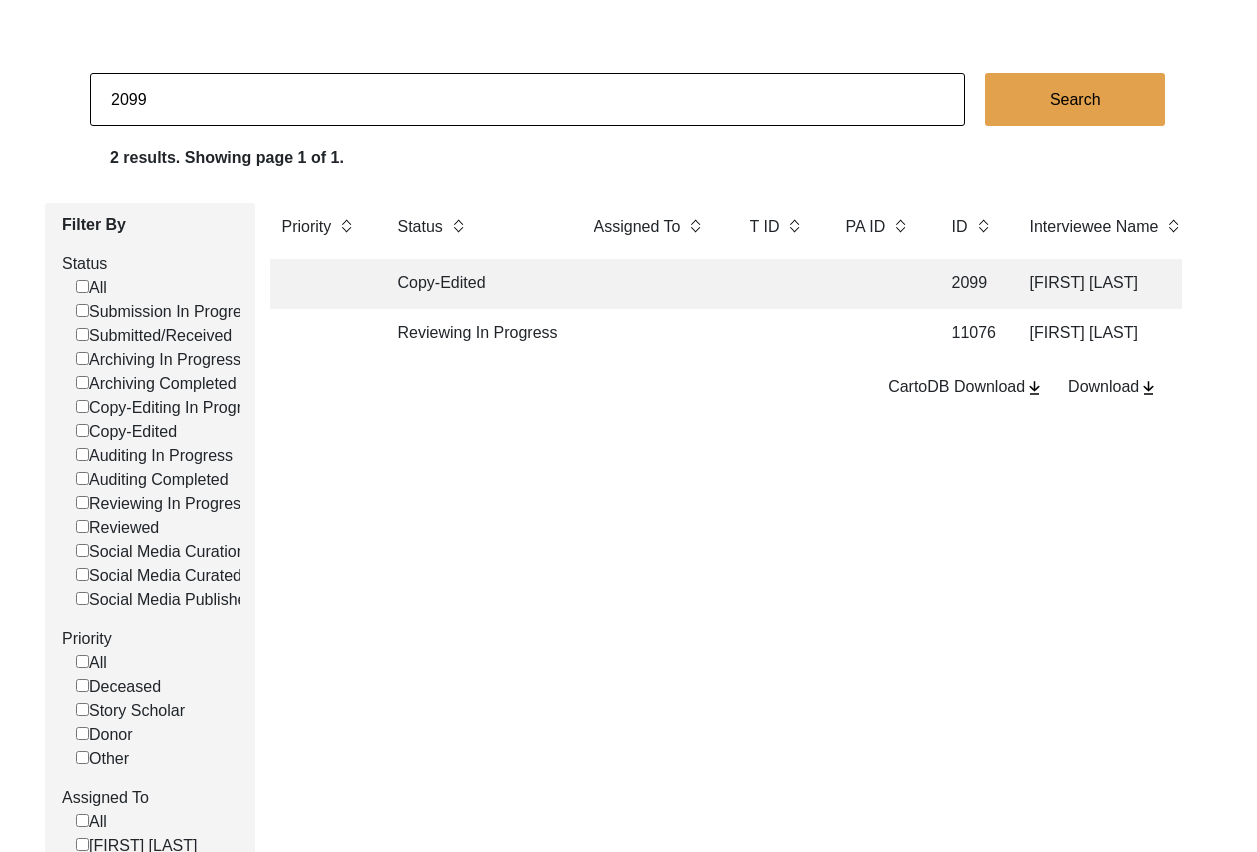 click on "2099" at bounding box center (527, 99) 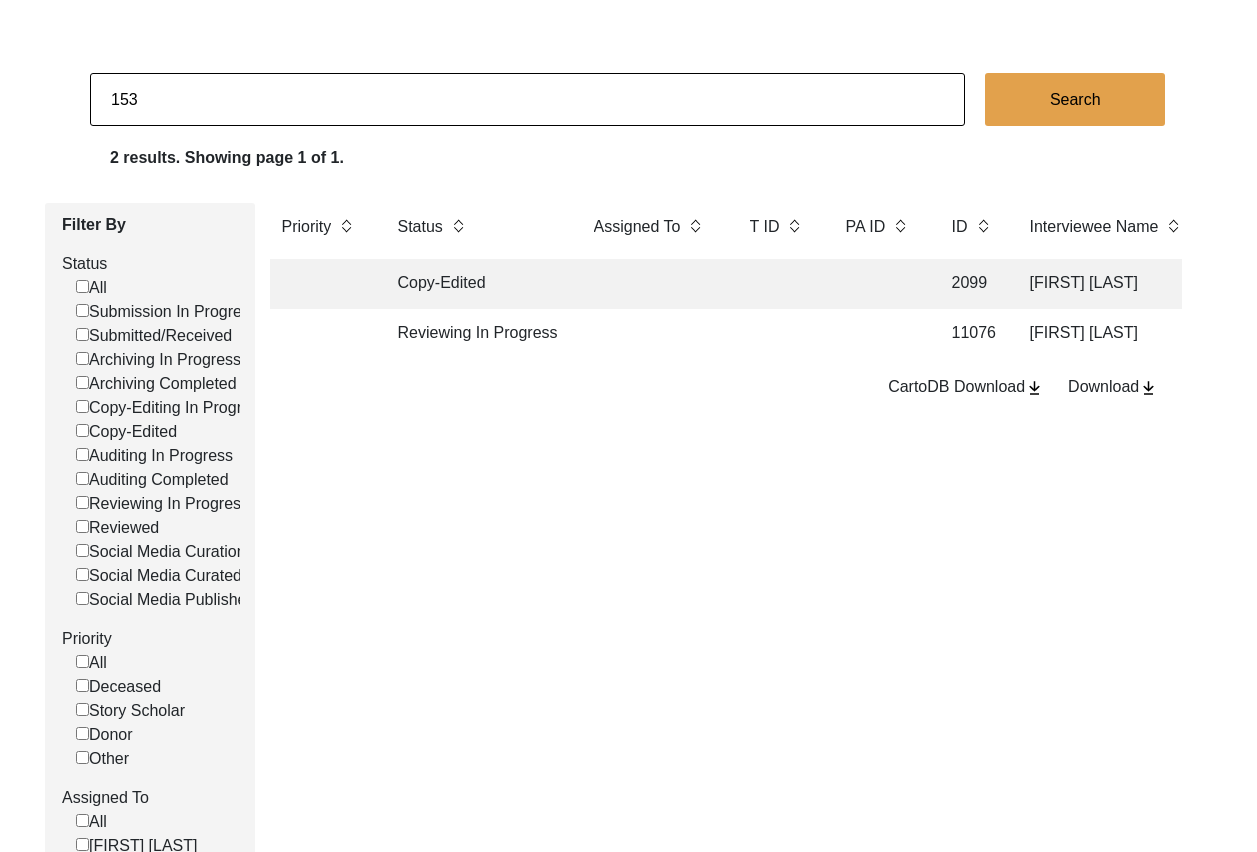 type on "153" 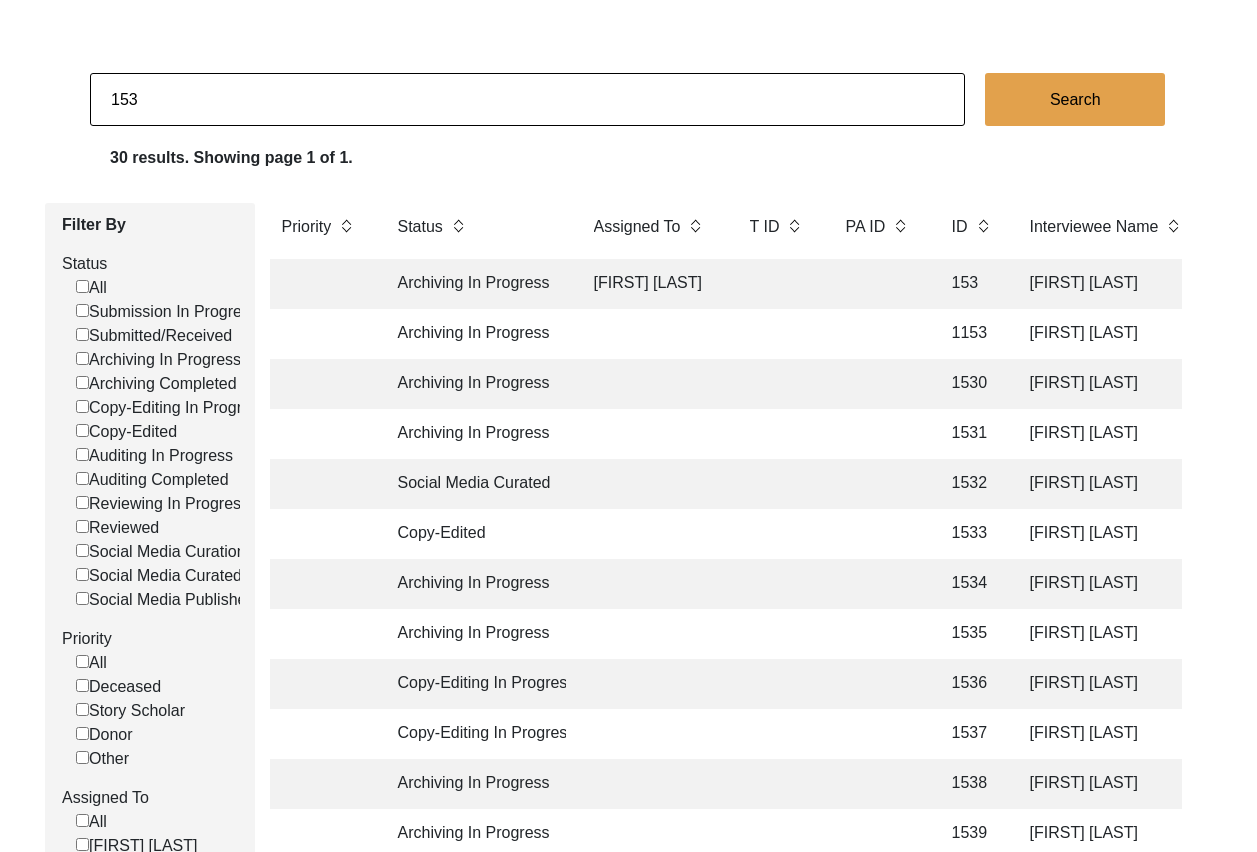 click on "Archiving In Progress [FIRST] [LAST] [NUMBER] [FIRST] [LAST] [CITY], [STATE], [COUNTRY] [DATE] Male 1941 Islam English [VILLAGE], [STATE], [COUNTRY] [CITY], [STATE], [COUNTRY] yes no yes" at bounding box center (2800, 284) 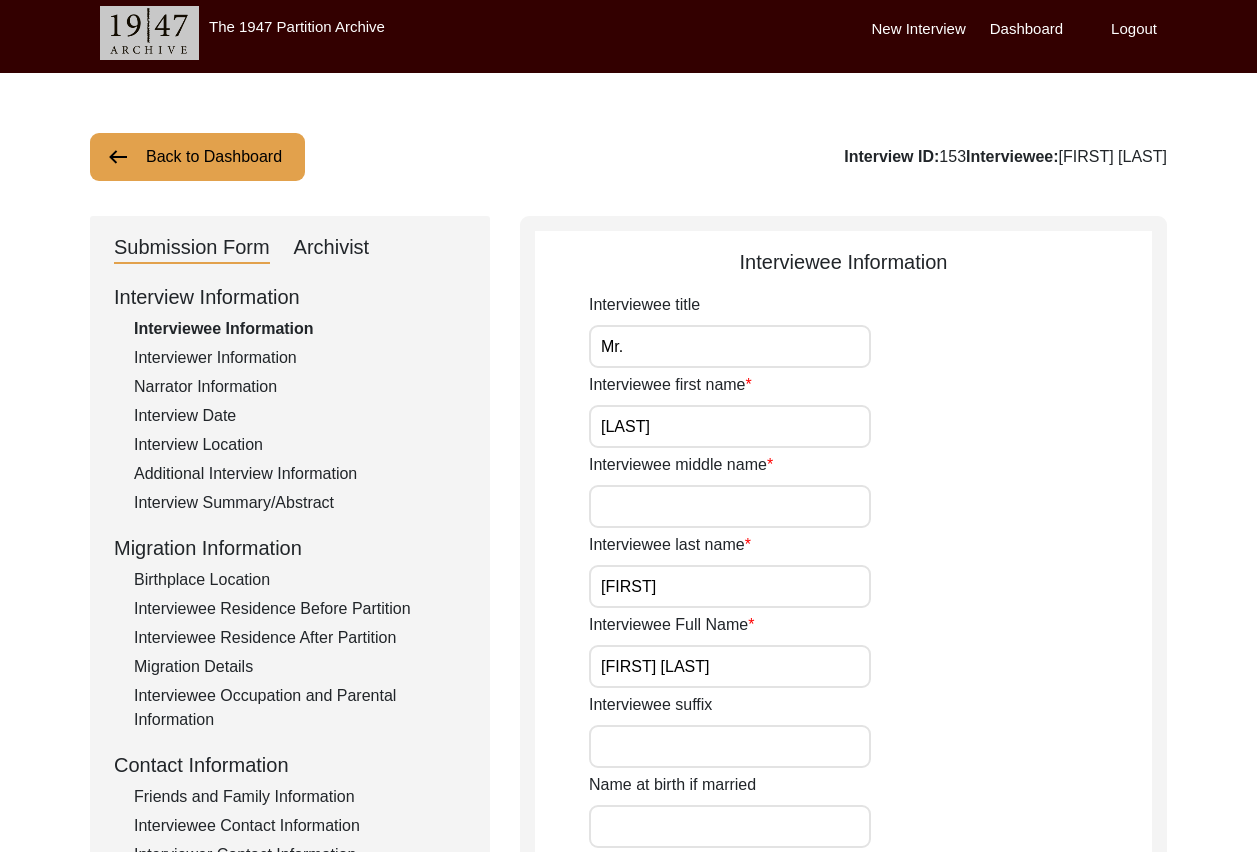 scroll, scrollTop: 0, scrollLeft: 0, axis: both 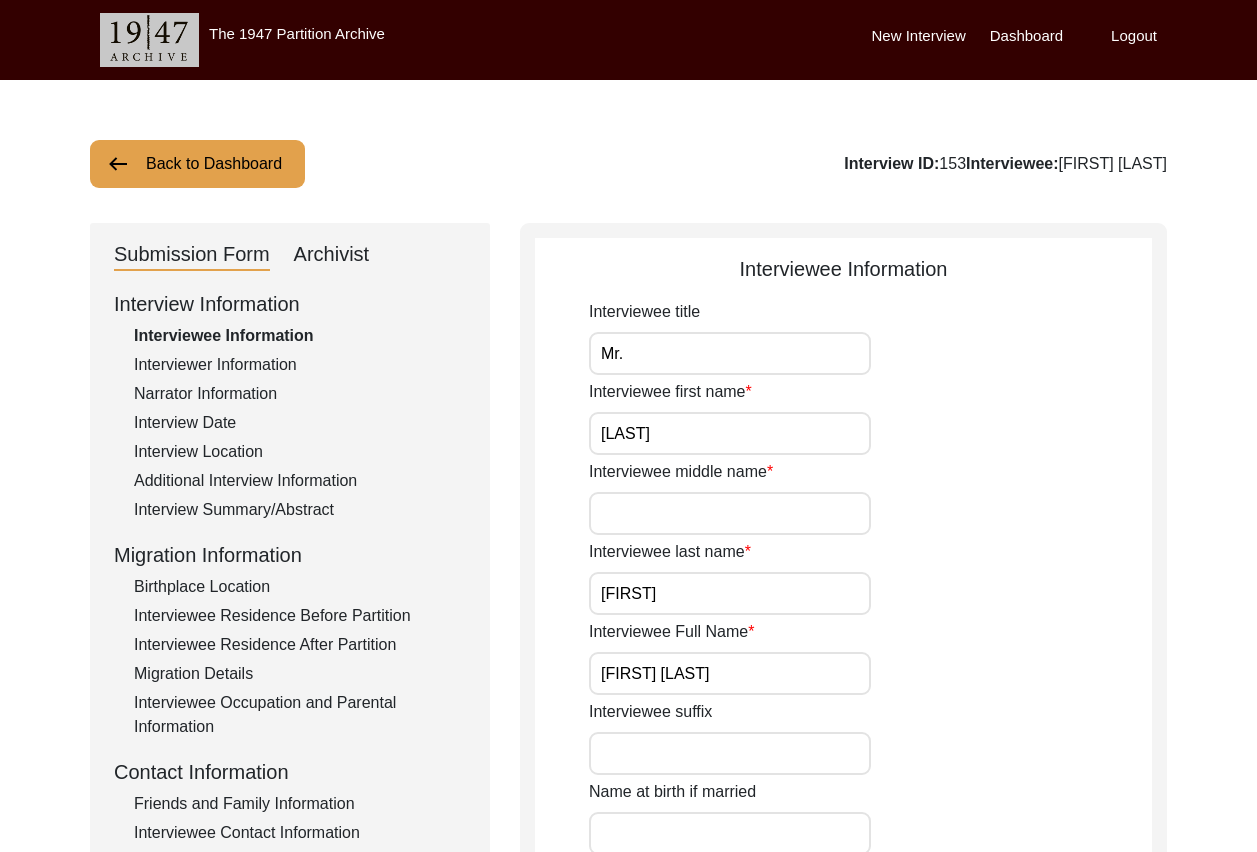 click on "Back to Dashboard" at bounding box center (197, 164) 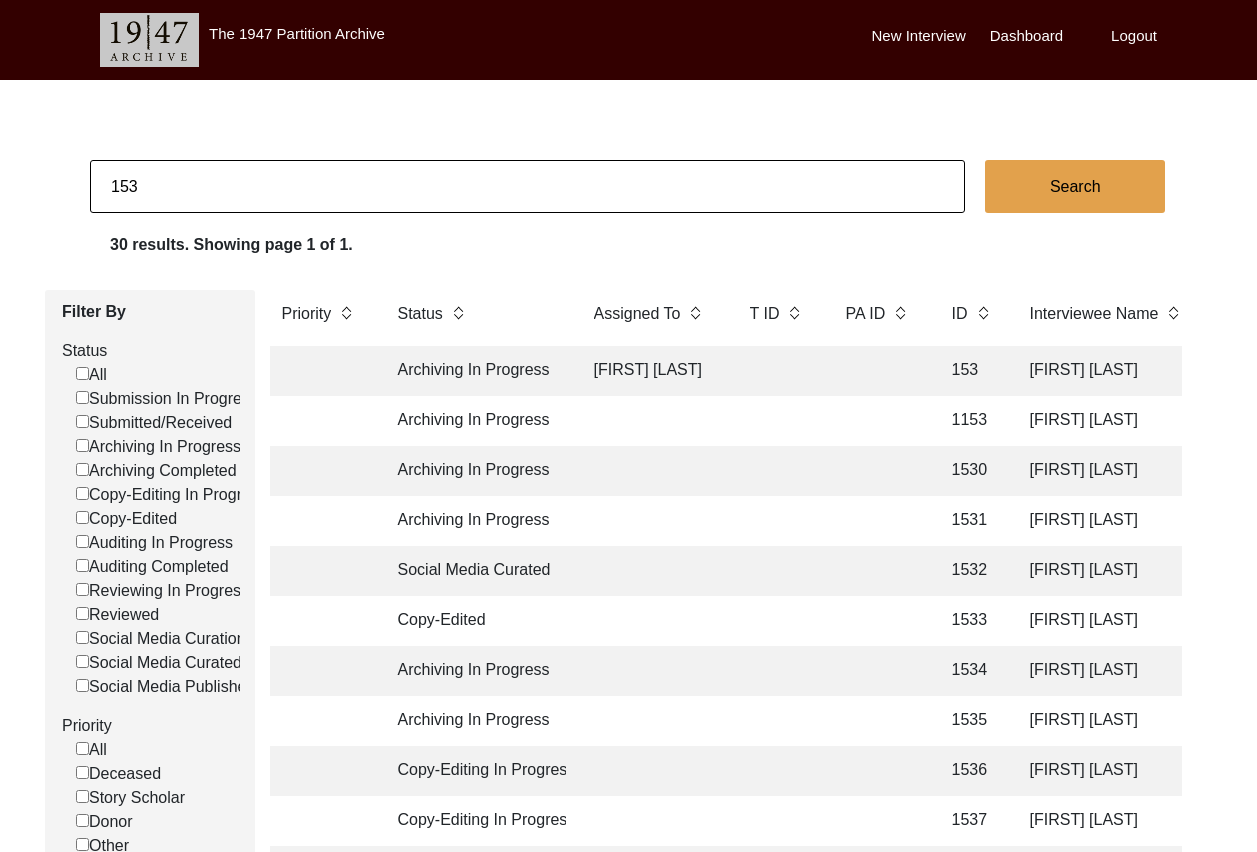 click on "Logout" at bounding box center [1134, 36] 